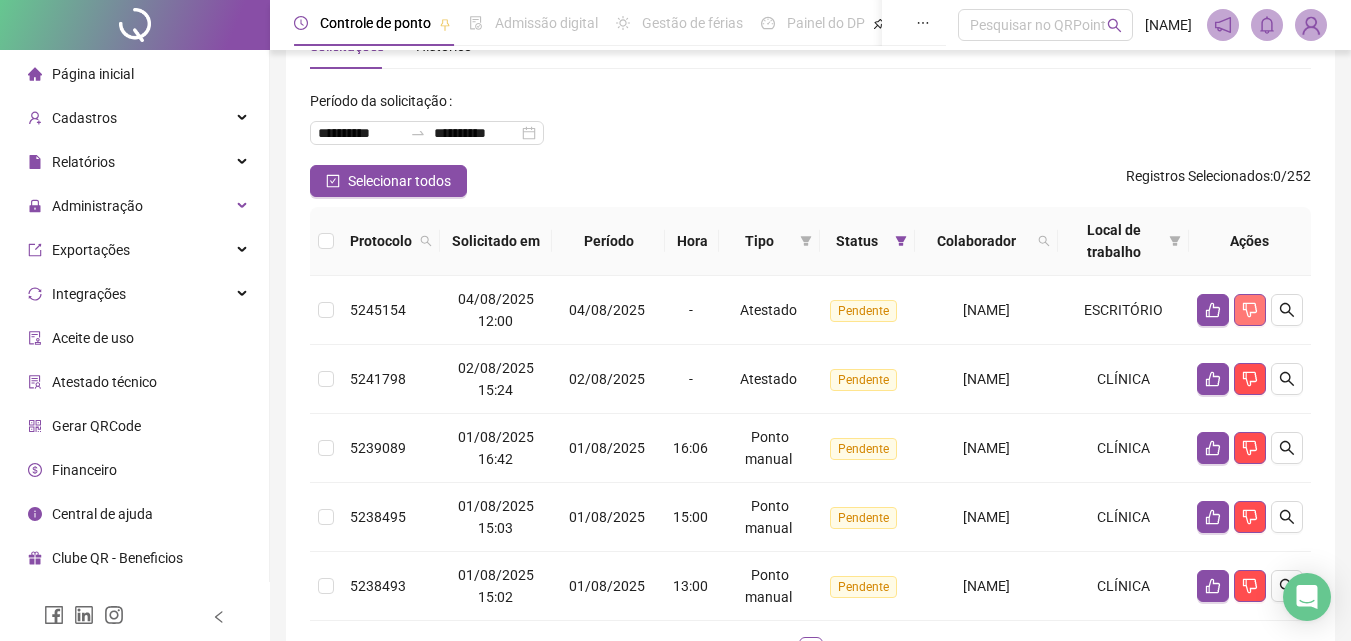 scroll, scrollTop: 200, scrollLeft: 0, axis: vertical 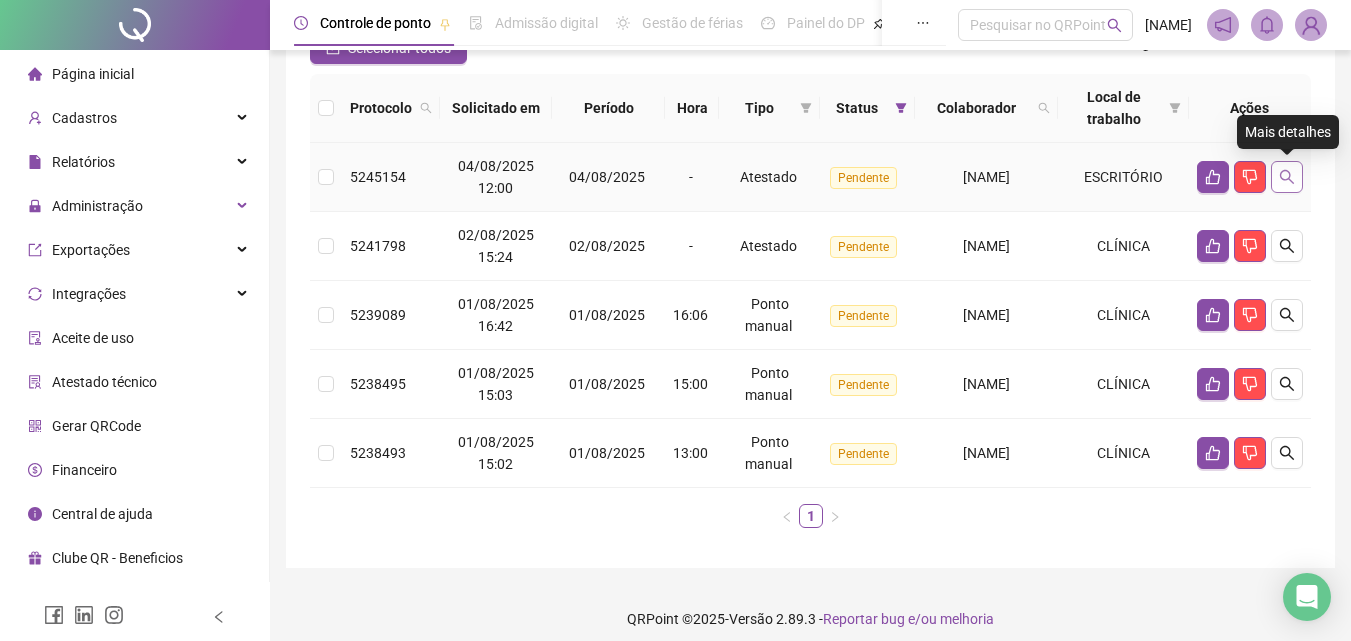 click 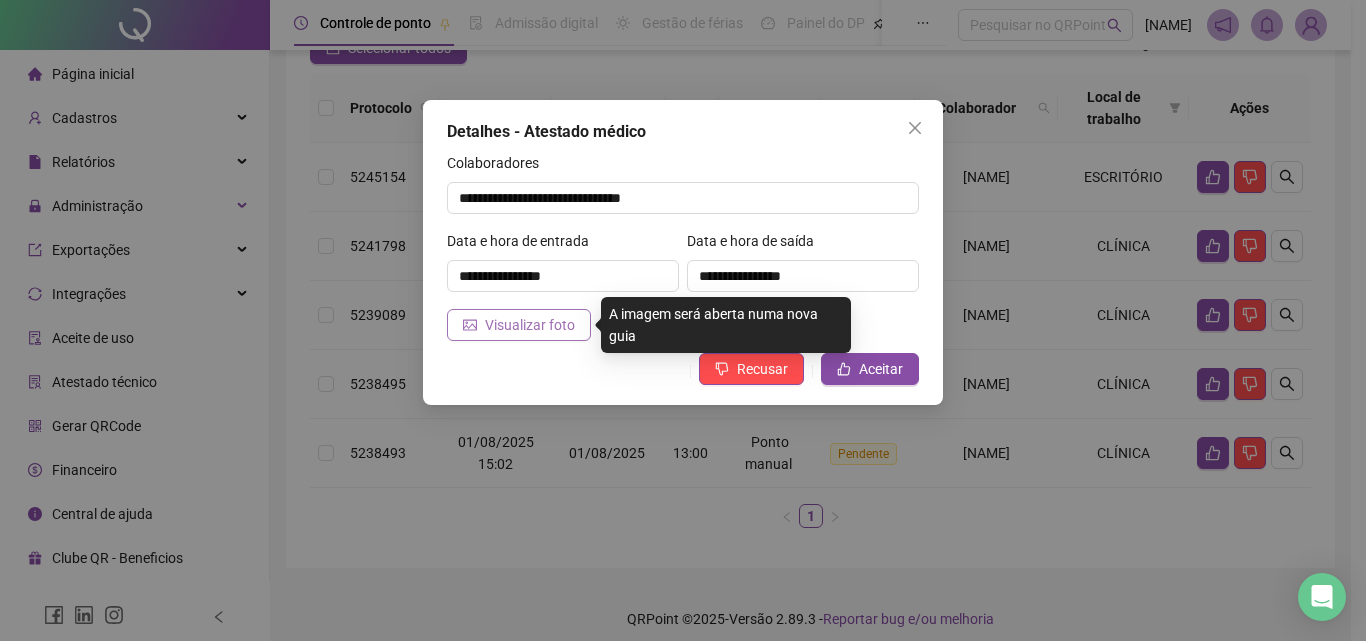 click on "Visualizar foto" at bounding box center (530, 325) 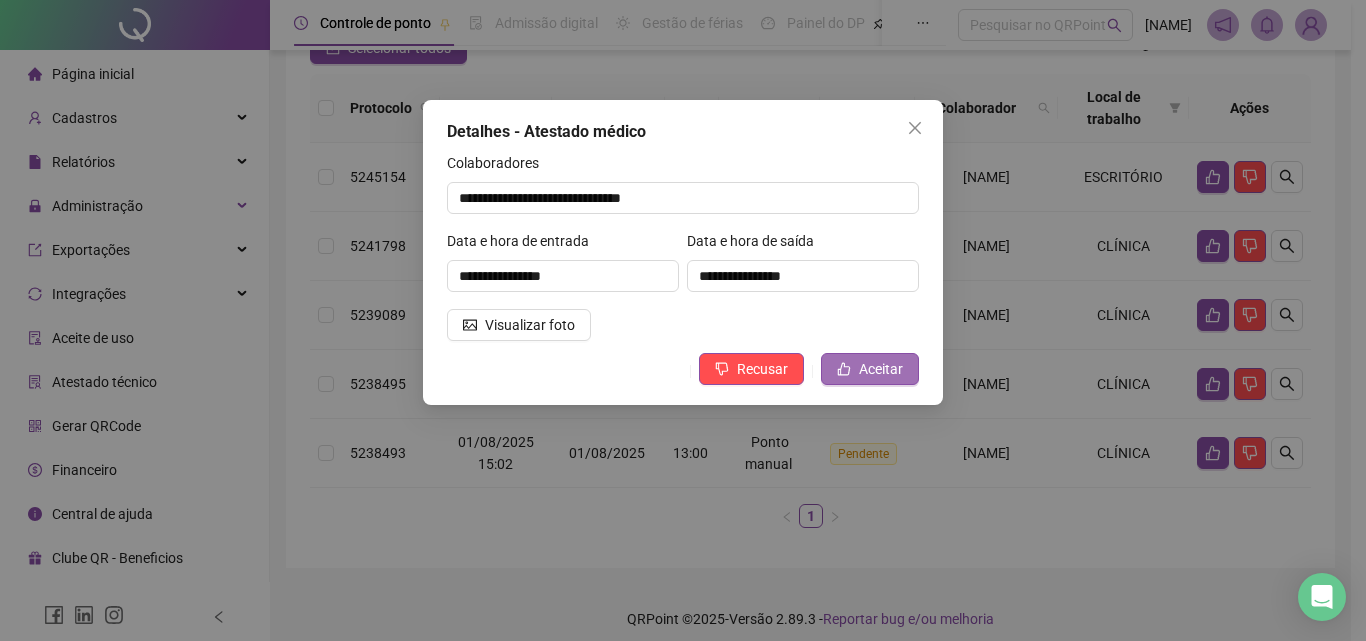 click on "Aceitar" at bounding box center [881, 369] 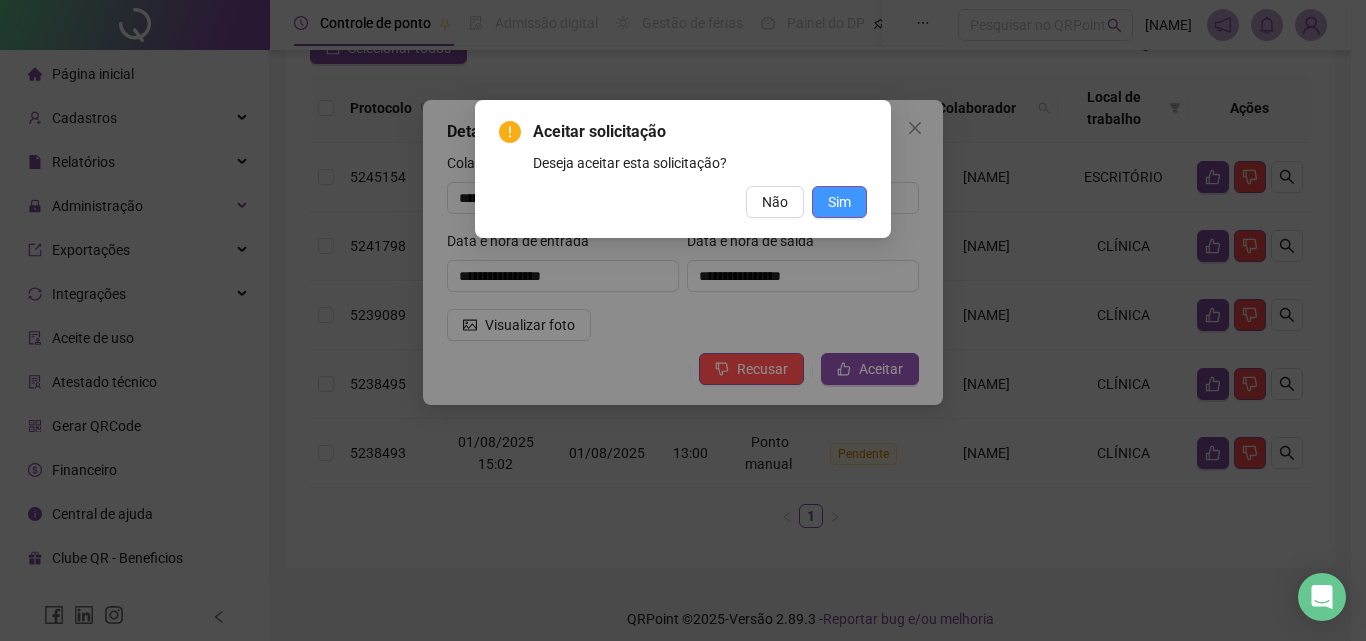 click on "Sim" at bounding box center [839, 202] 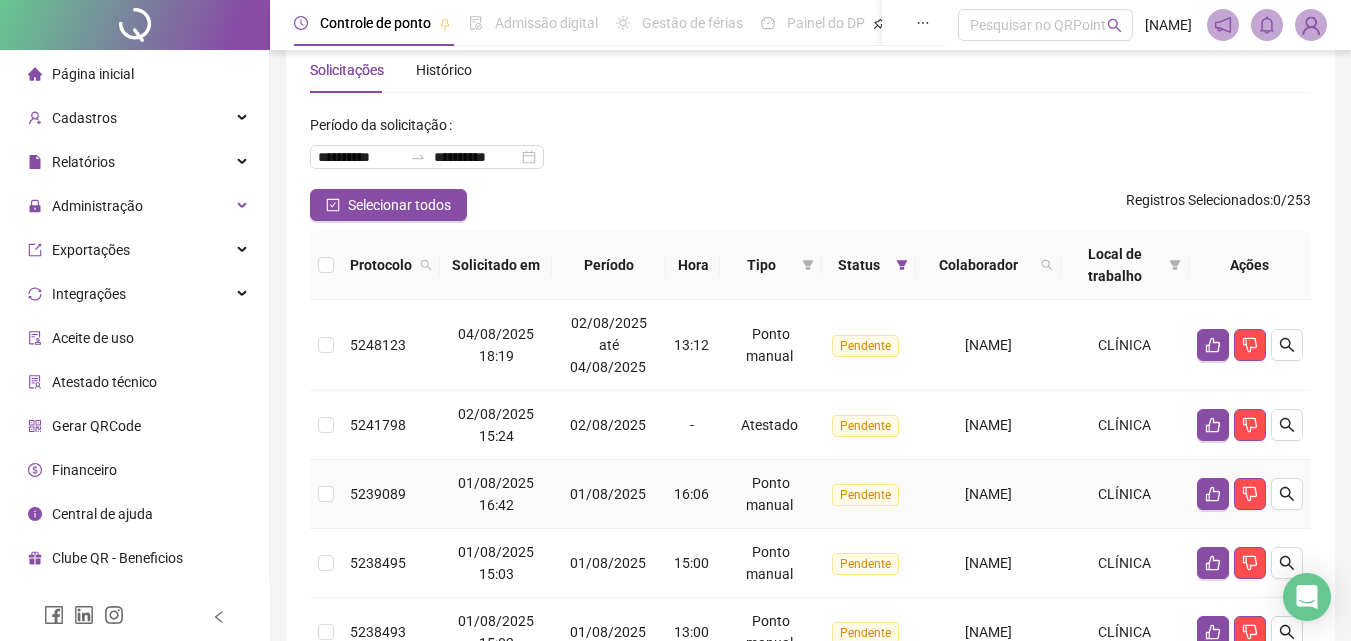 scroll, scrollTop: 35, scrollLeft: 0, axis: vertical 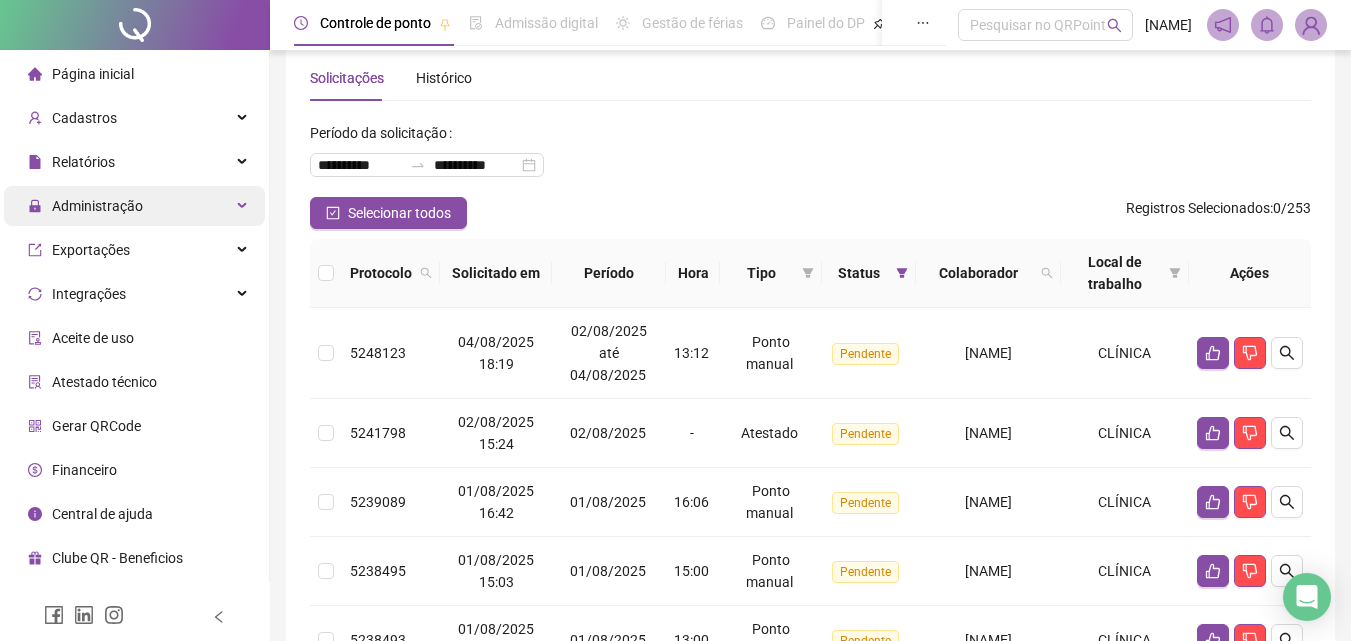 click on "Administração" at bounding box center (97, 206) 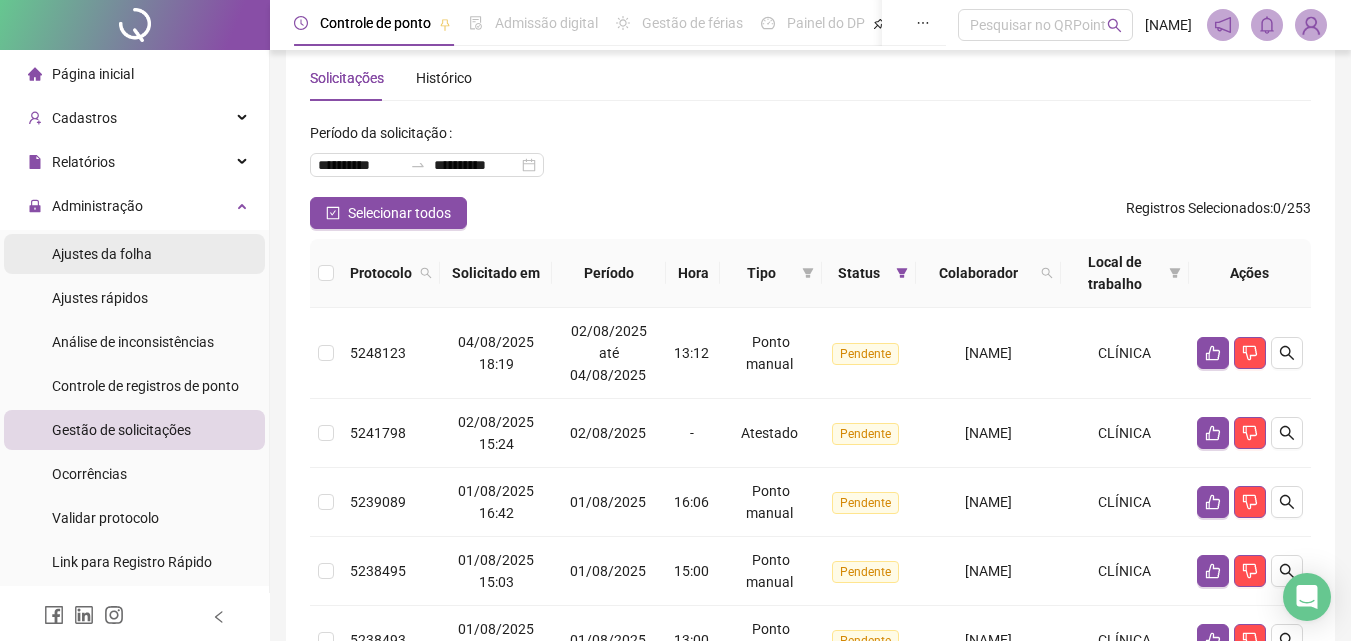 click on "Ajustes da folha" at bounding box center (102, 254) 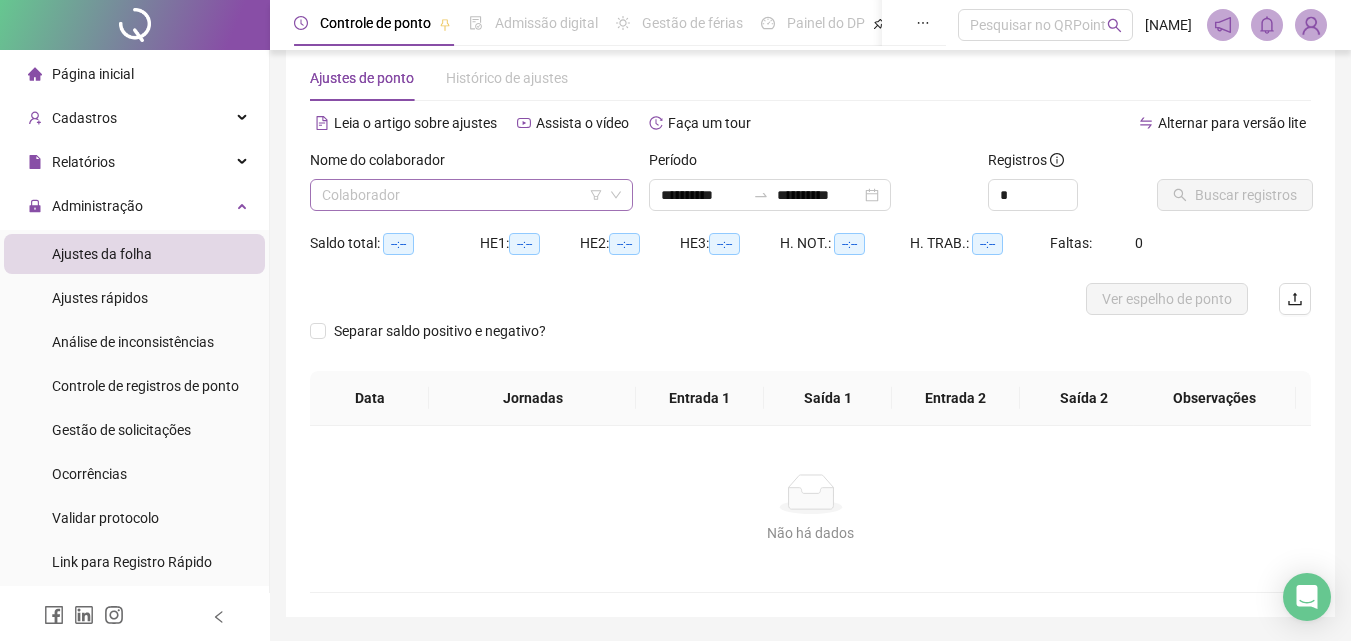 click at bounding box center [462, 195] 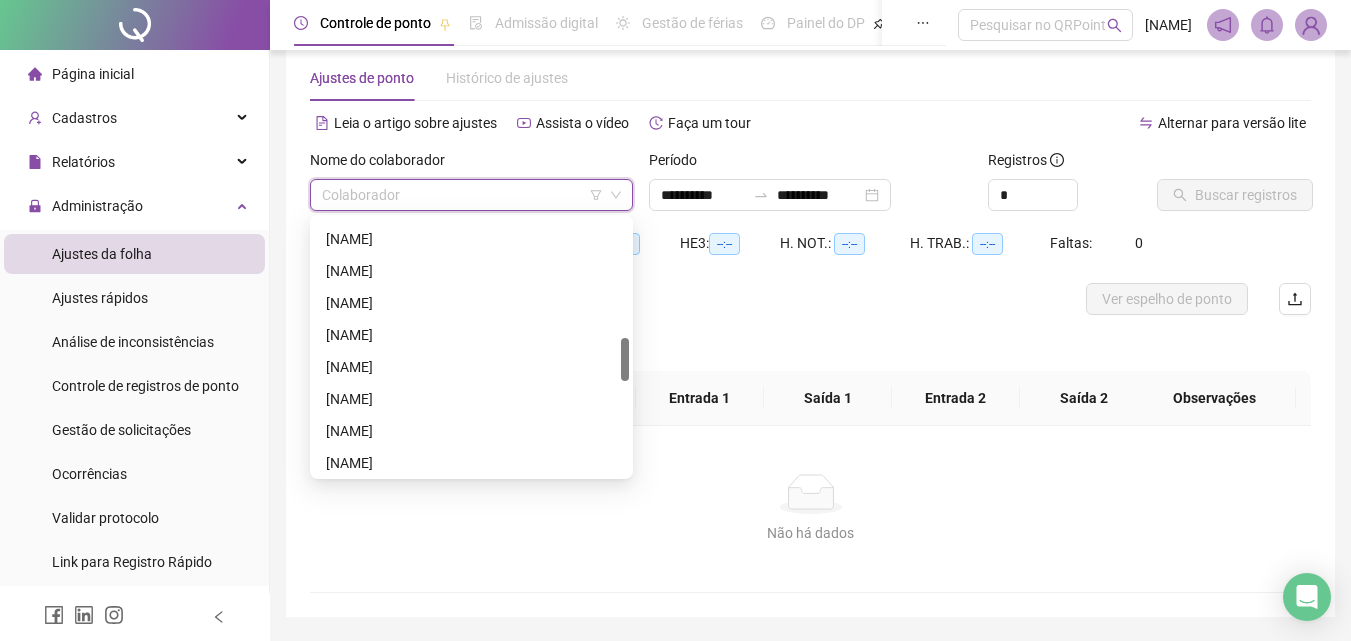 scroll, scrollTop: 900, scrollLeft: 0, axis: vertical 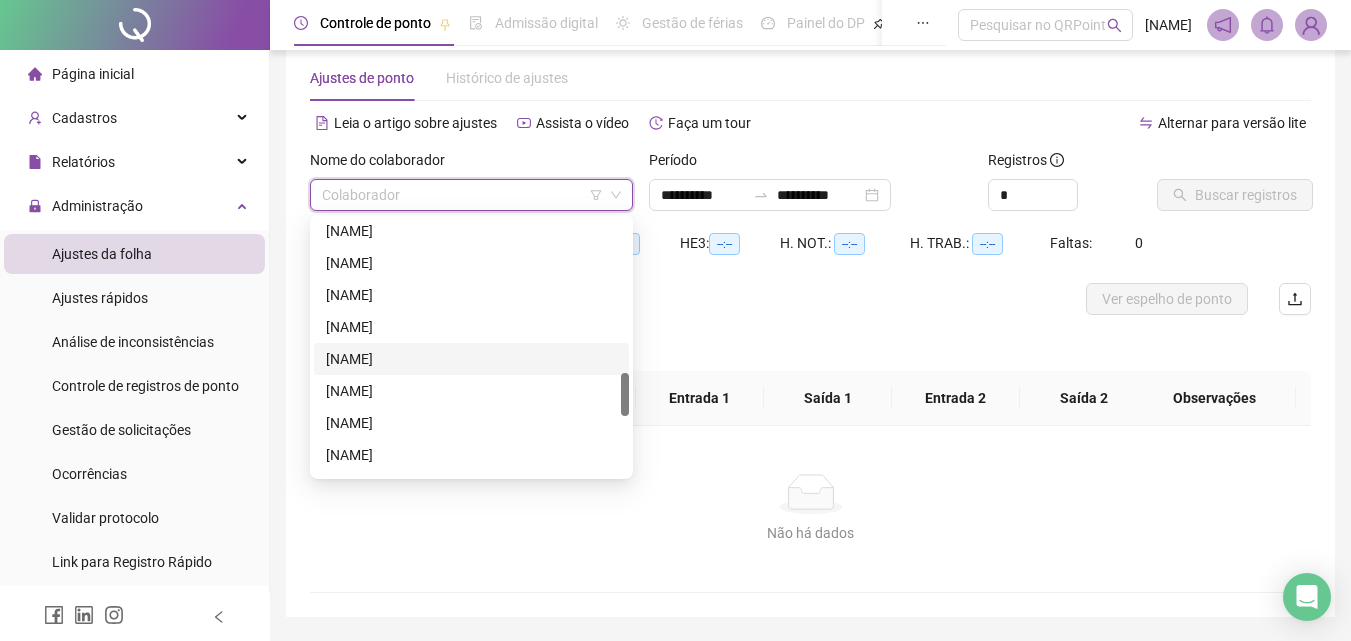 click on "[NAME]" at bounding box center [471, 359] 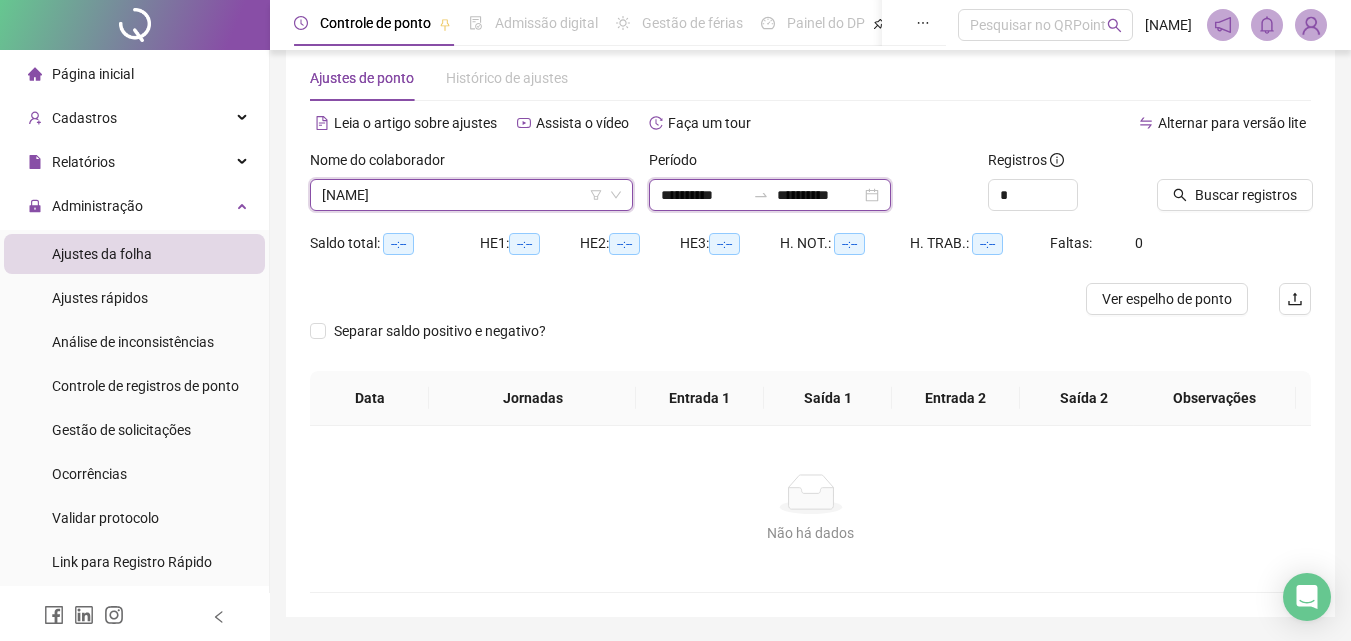 click on "**********" at bounding box center [703, 195] 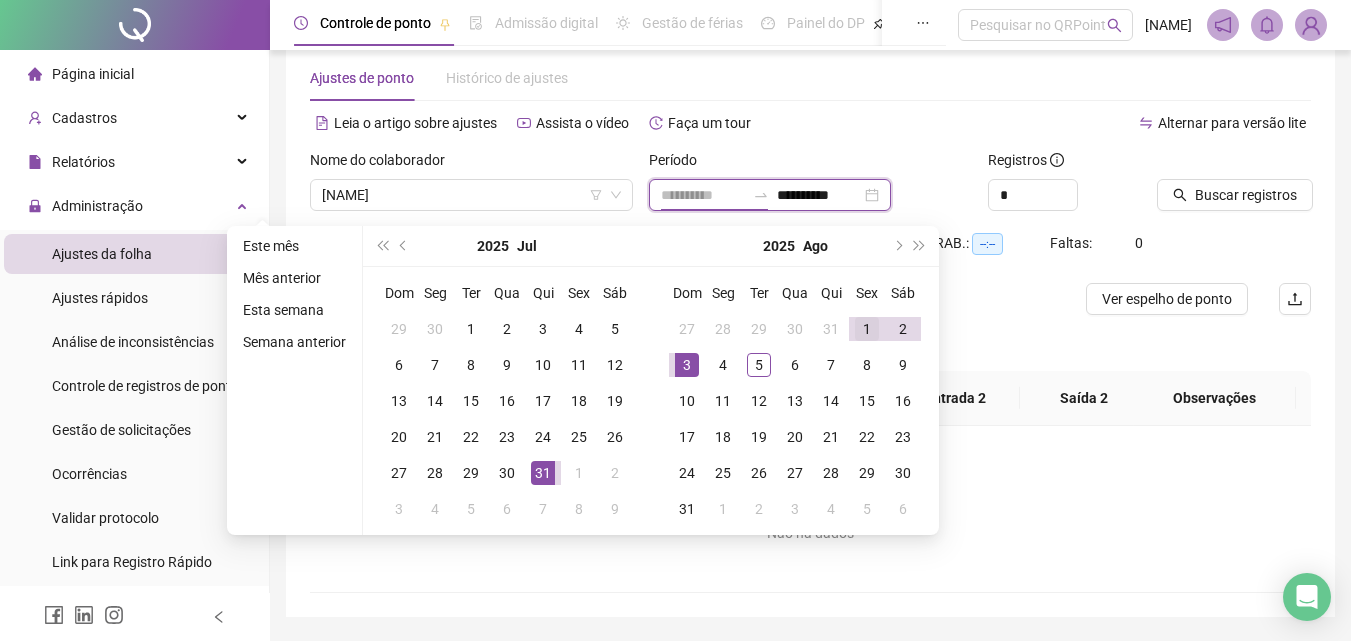 type on "**********" 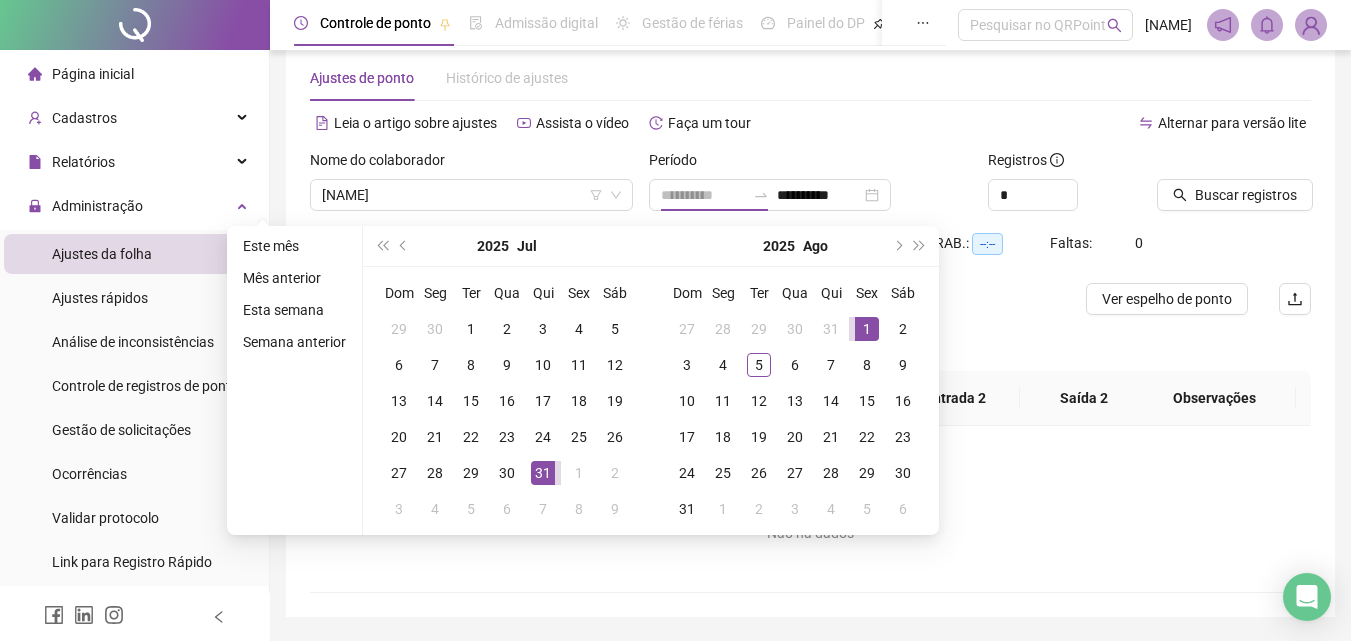click on "1" at bounding box center [867, 329] 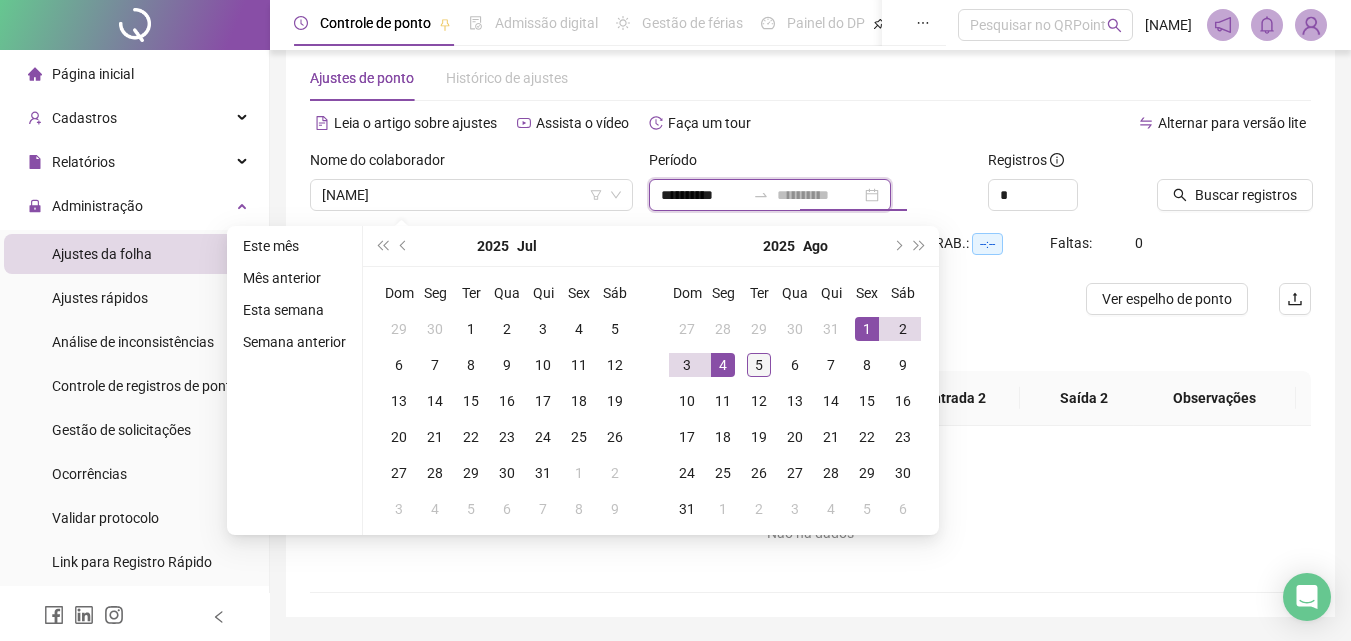 type on "**********" 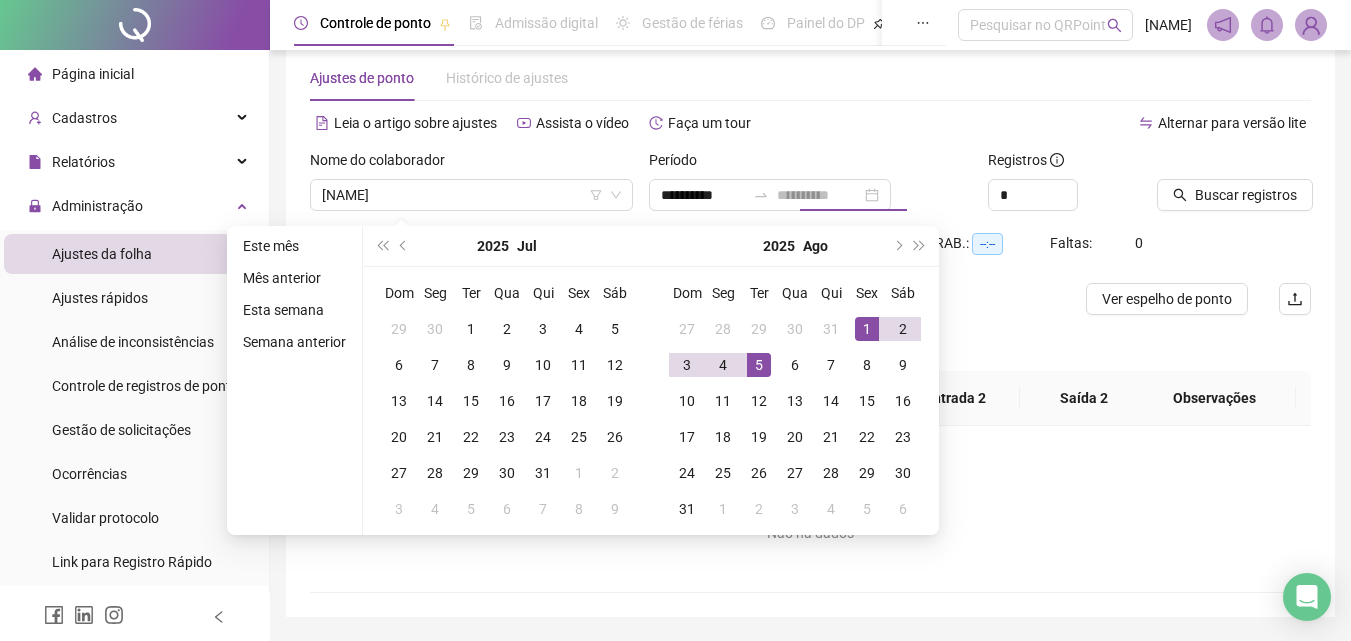 click on "5" at bounding box center (759, 365) 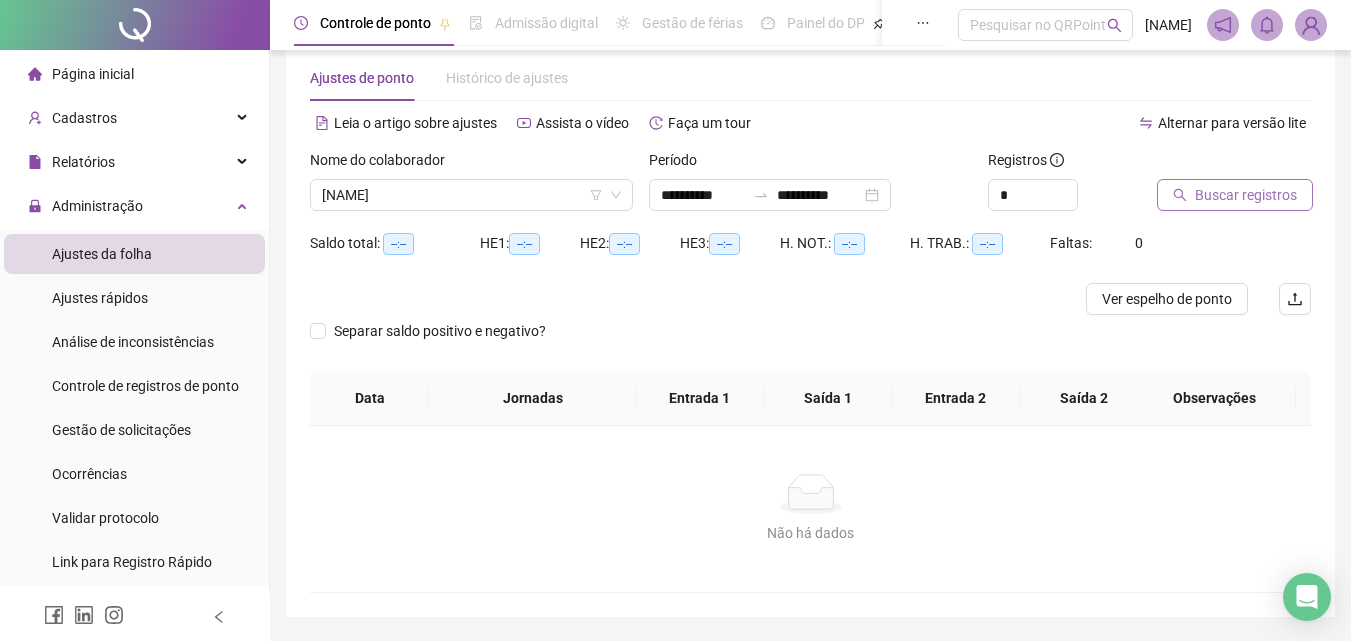 click on "Buscar registros" at bounding box center [1246, 195] 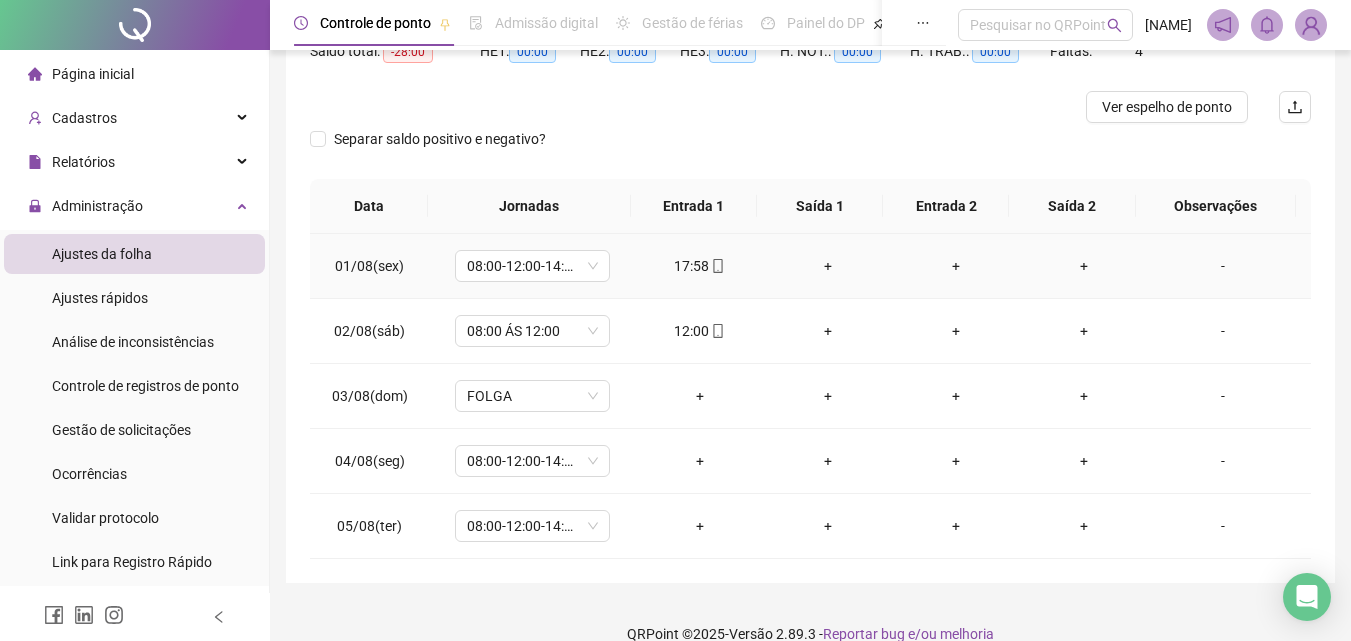 scroll, scrollTop: 255, scrollLeft: 0, axis: vertical 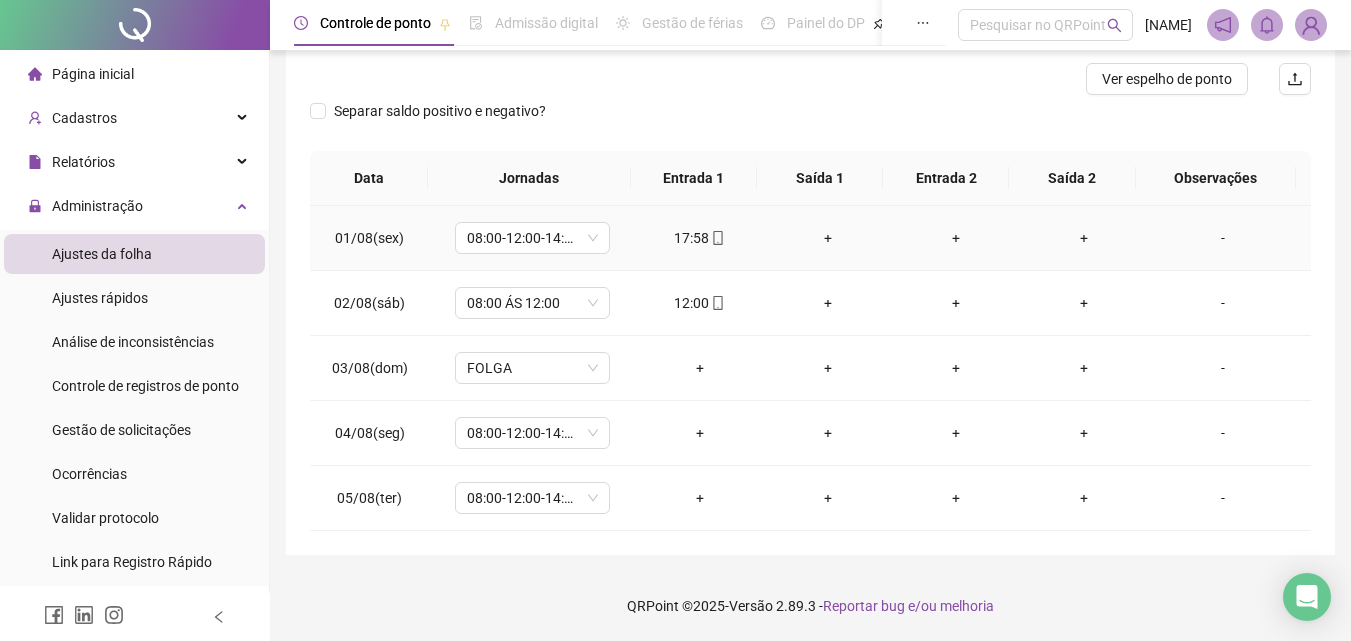 click on "+" at bounding box center (828, 238) 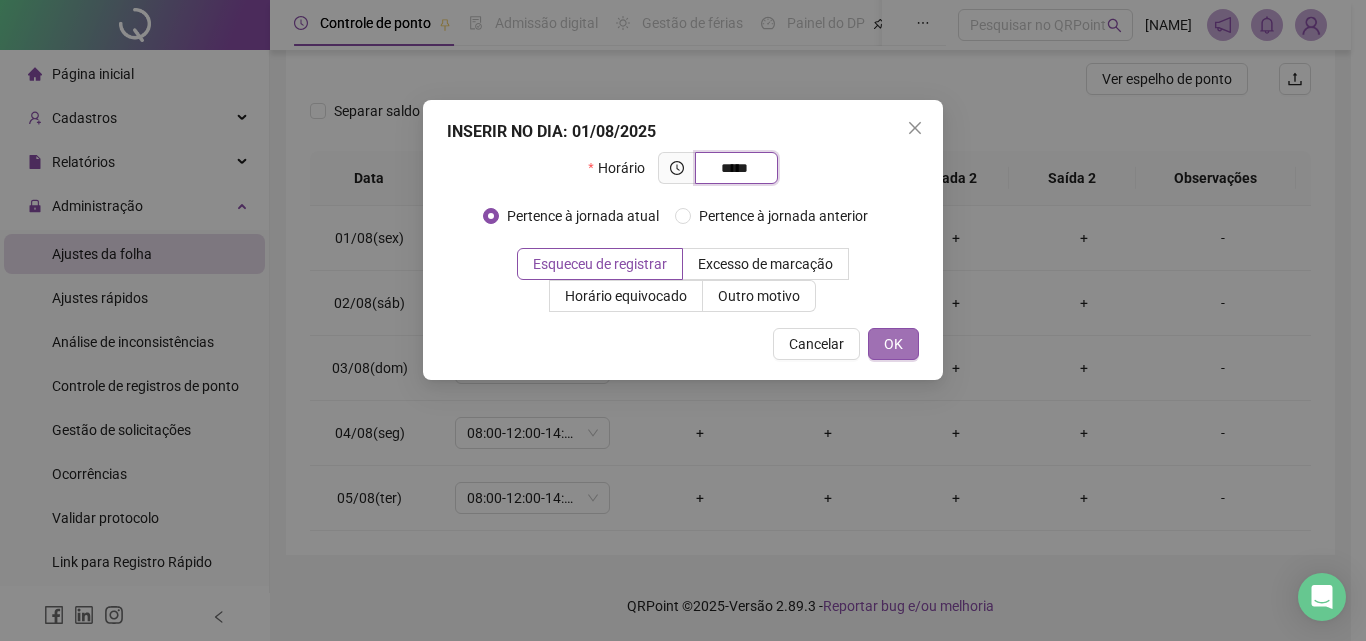 type on "*****" 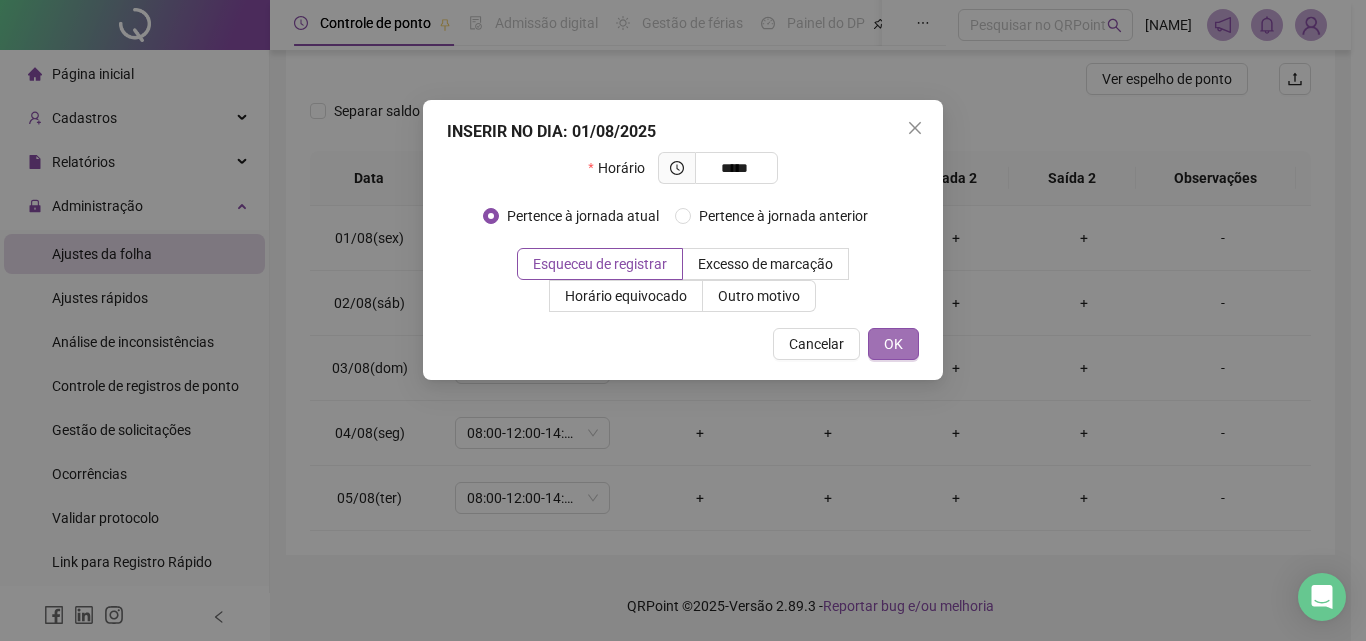 click on "OK" at bounding box center (893, 344) 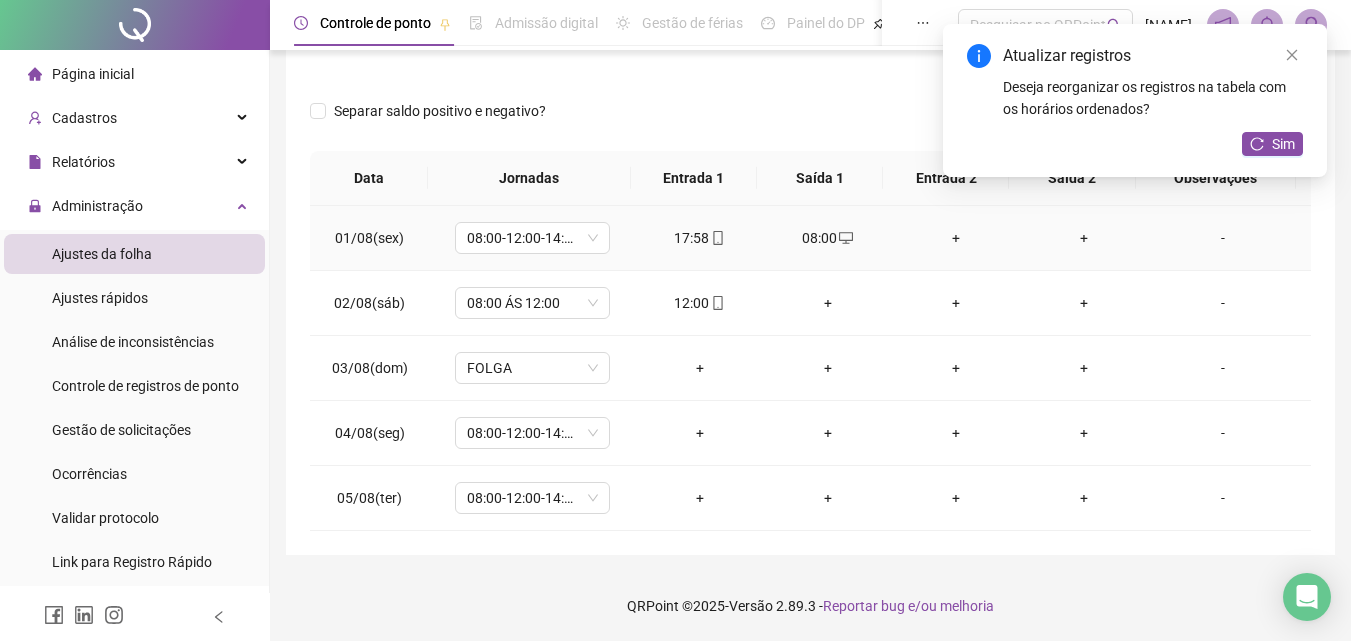 click on "+" at bounding box center (956, 238) 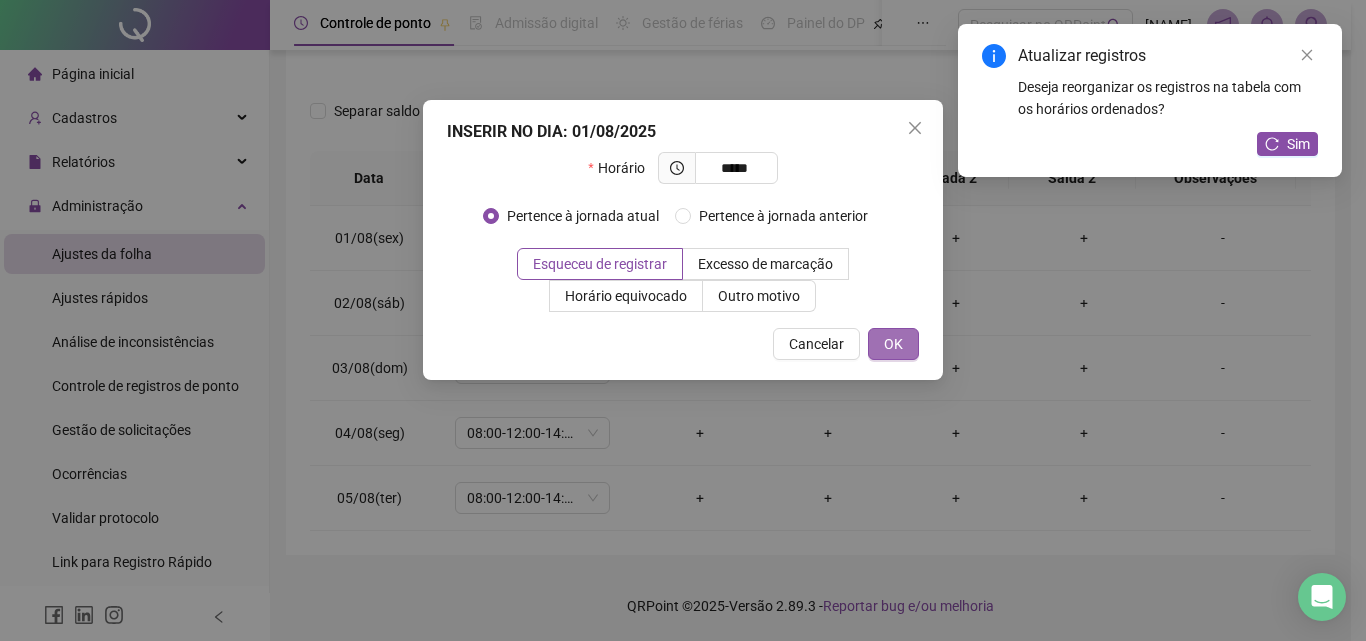 type on "*****" 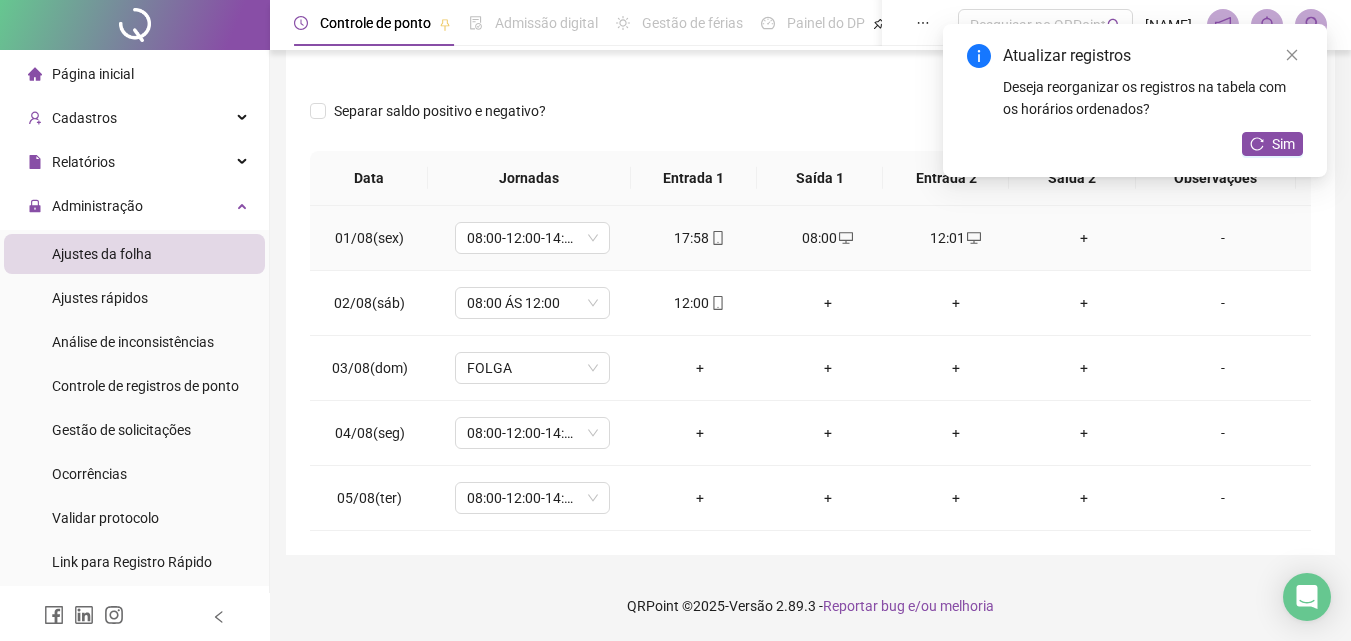 click on "+" at bounding box center (1084, 238) 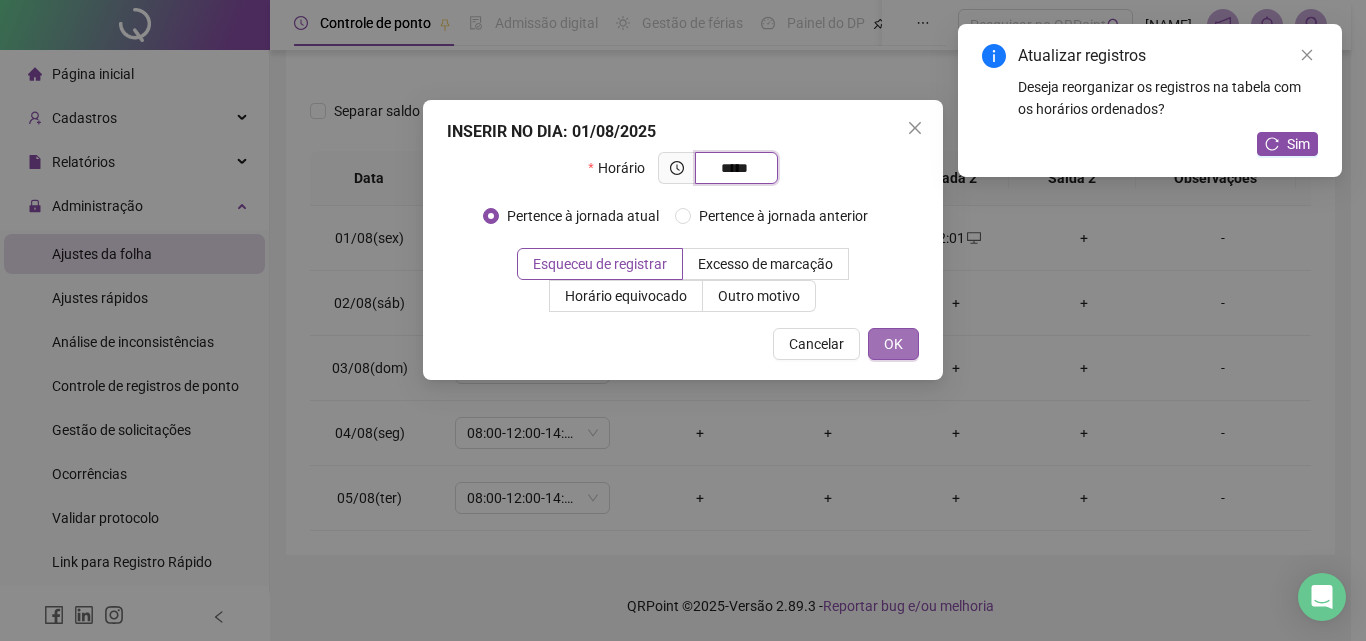 type on "*****" 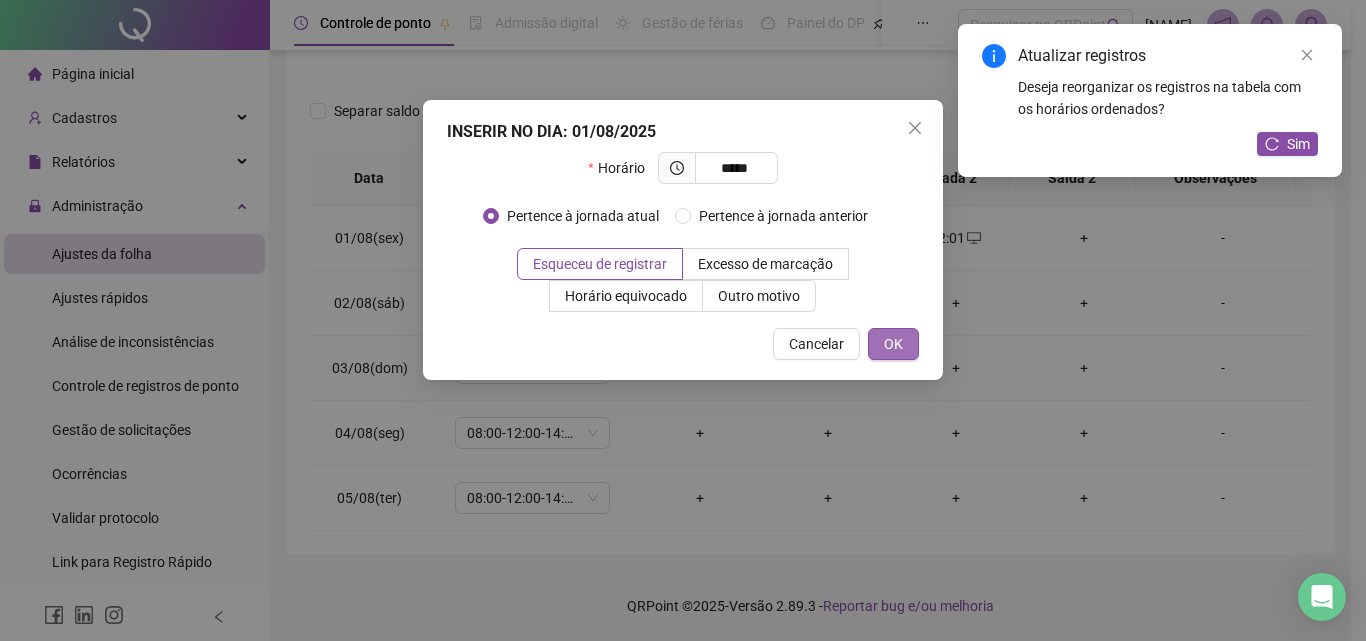 click on "OK" at bounding box center [893, 344] 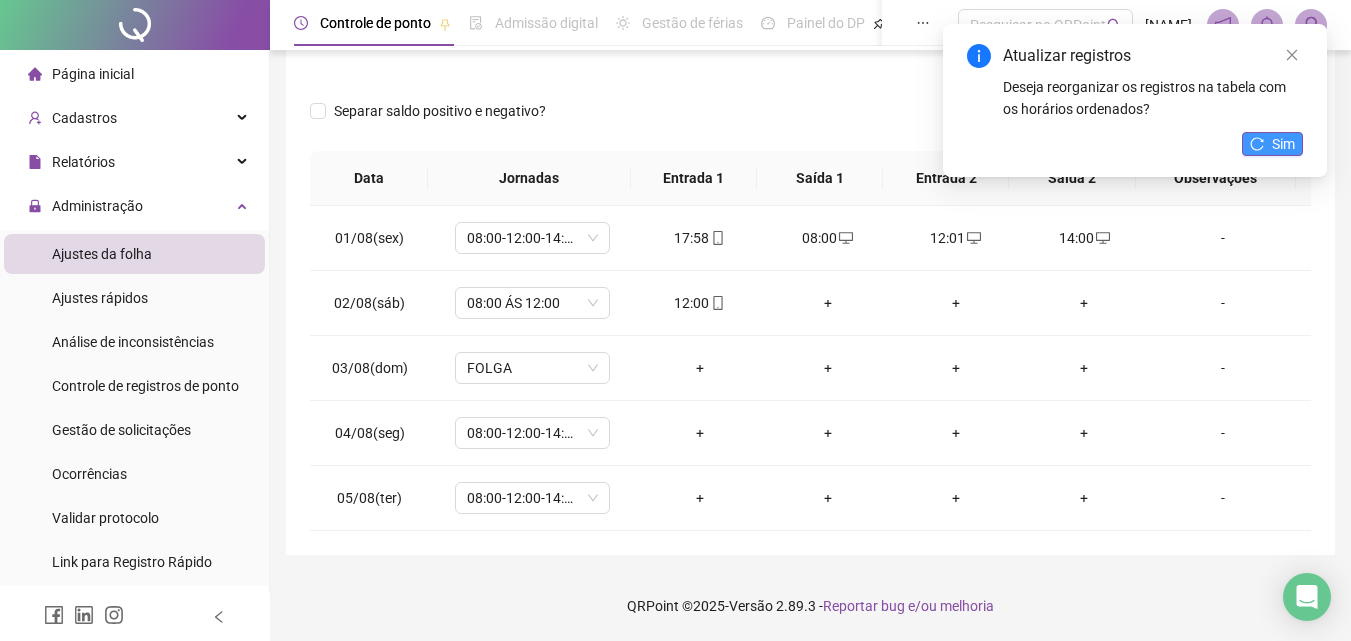 click on "Sim" at bounding box center [1283, 144] 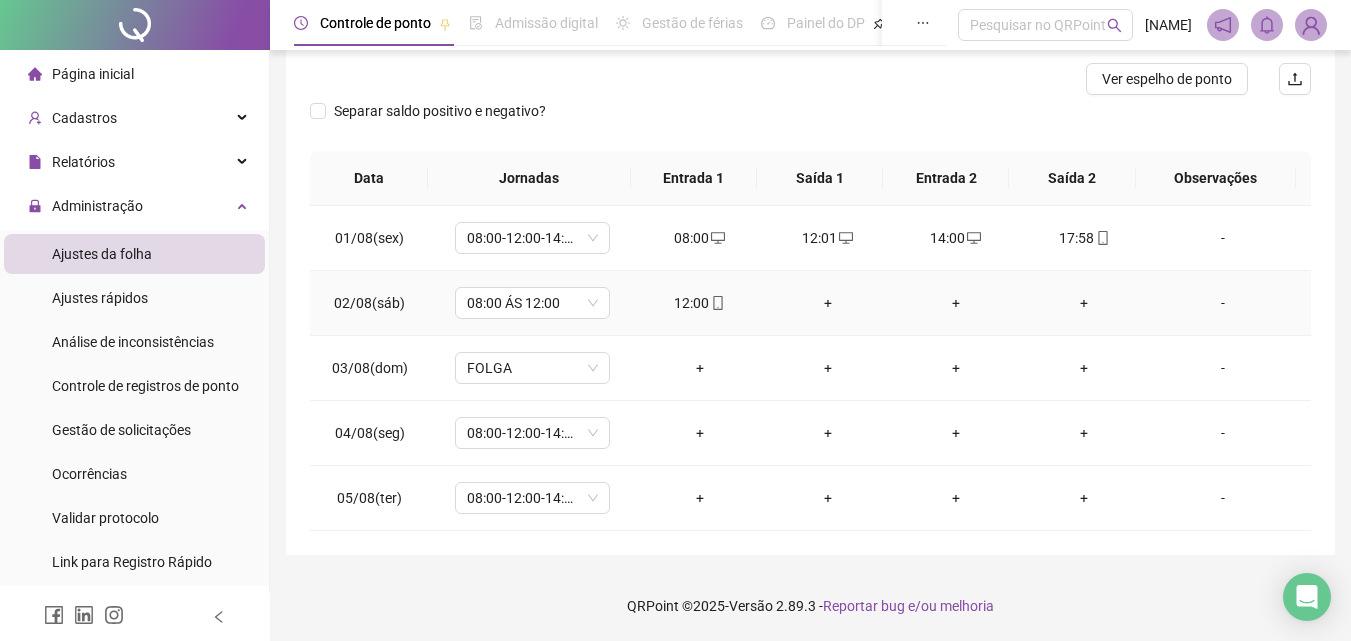 click on "+" at bounding box center [828, 303] 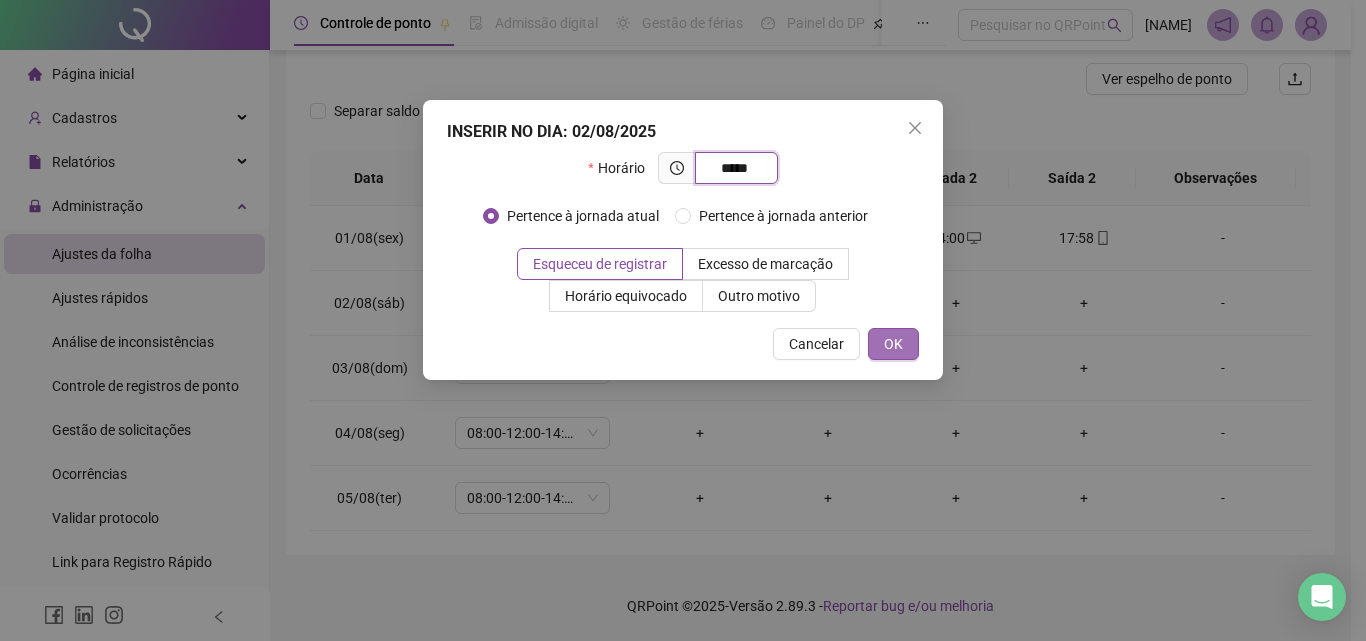 type on "*****" 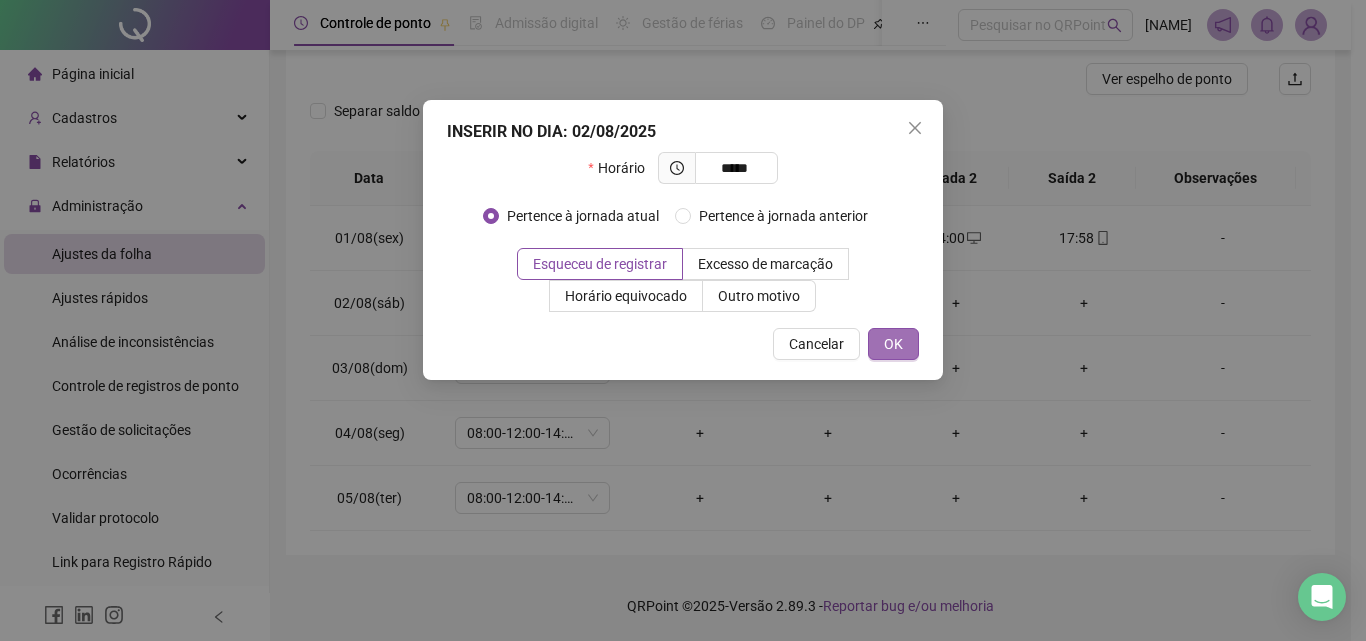 click on "OK" at bounding box center (893, 344) 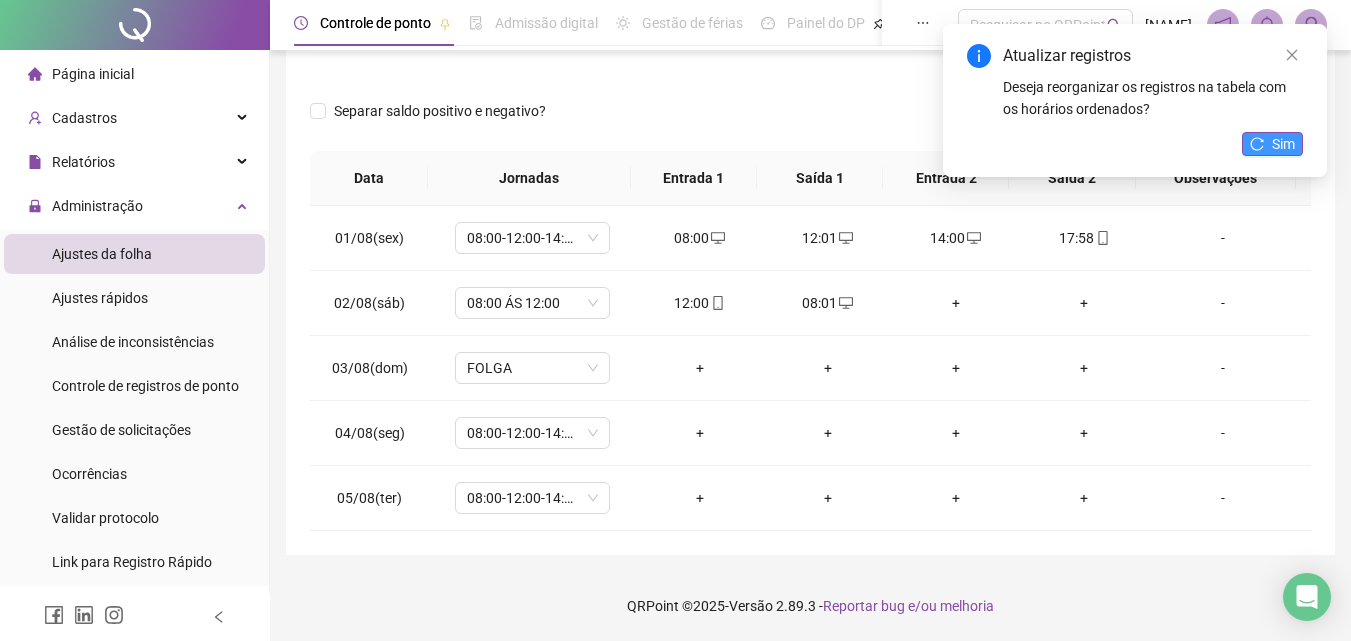 click on "Sim" at bounding box center (1283, 144) 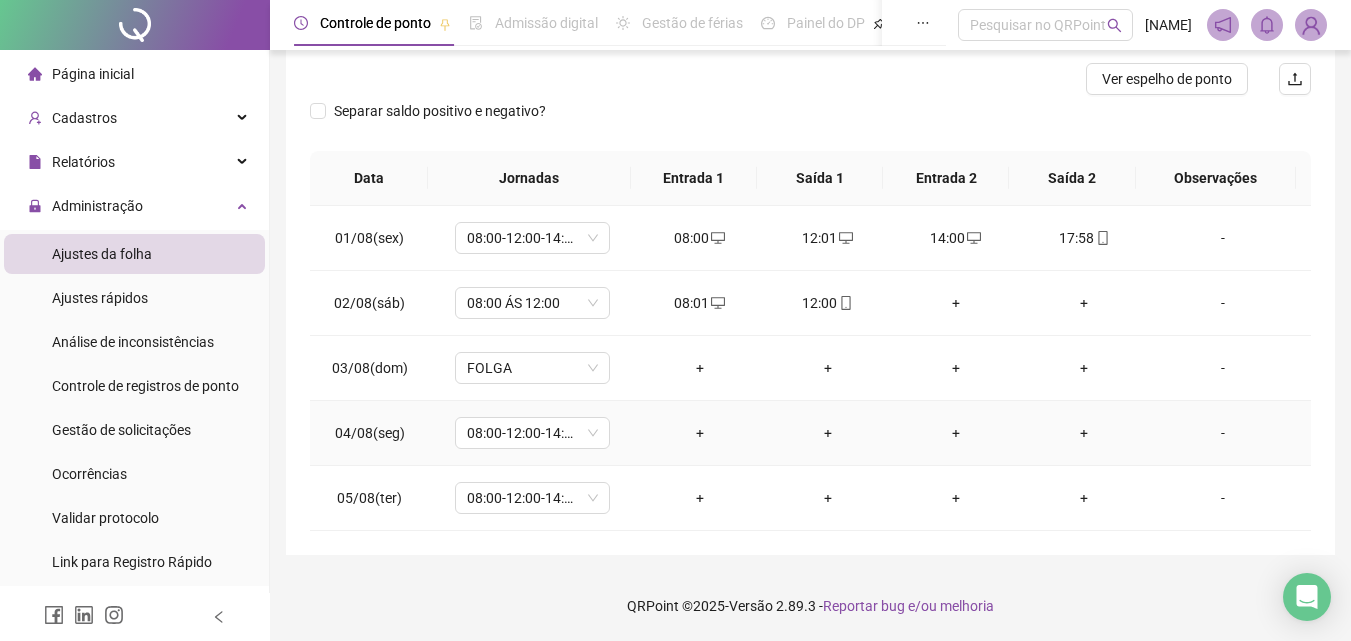 click on "+" at bounding box center [700, 433] 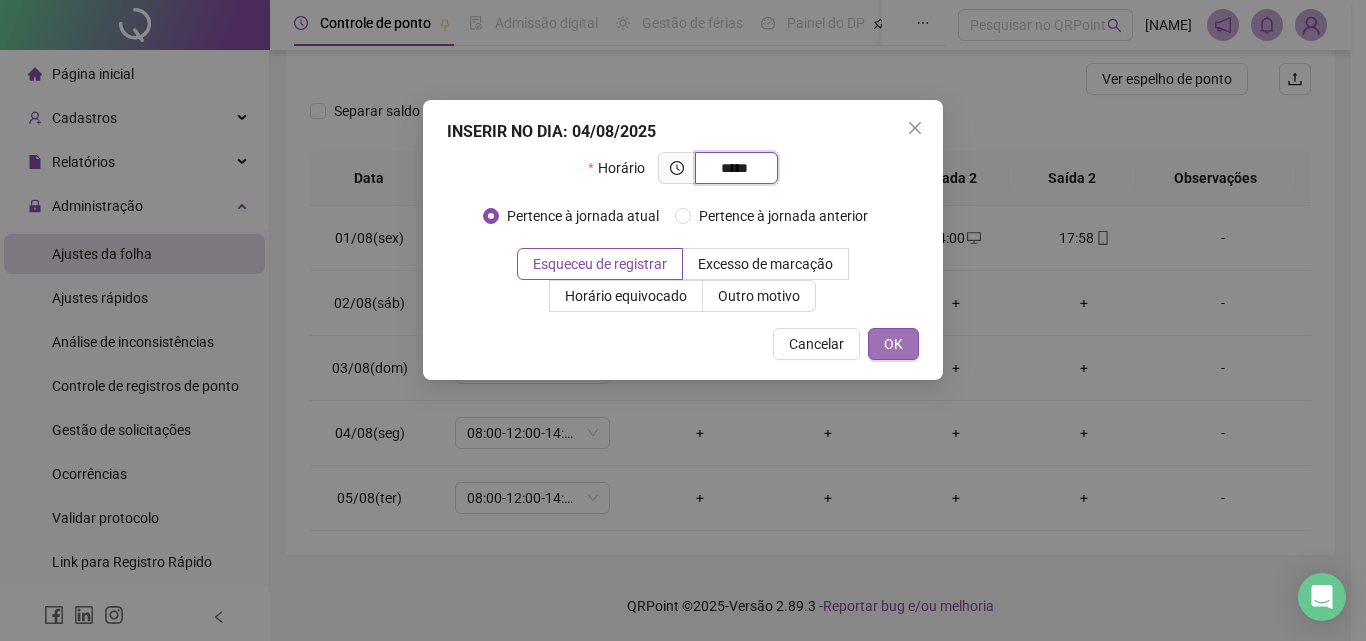 type on "*****" 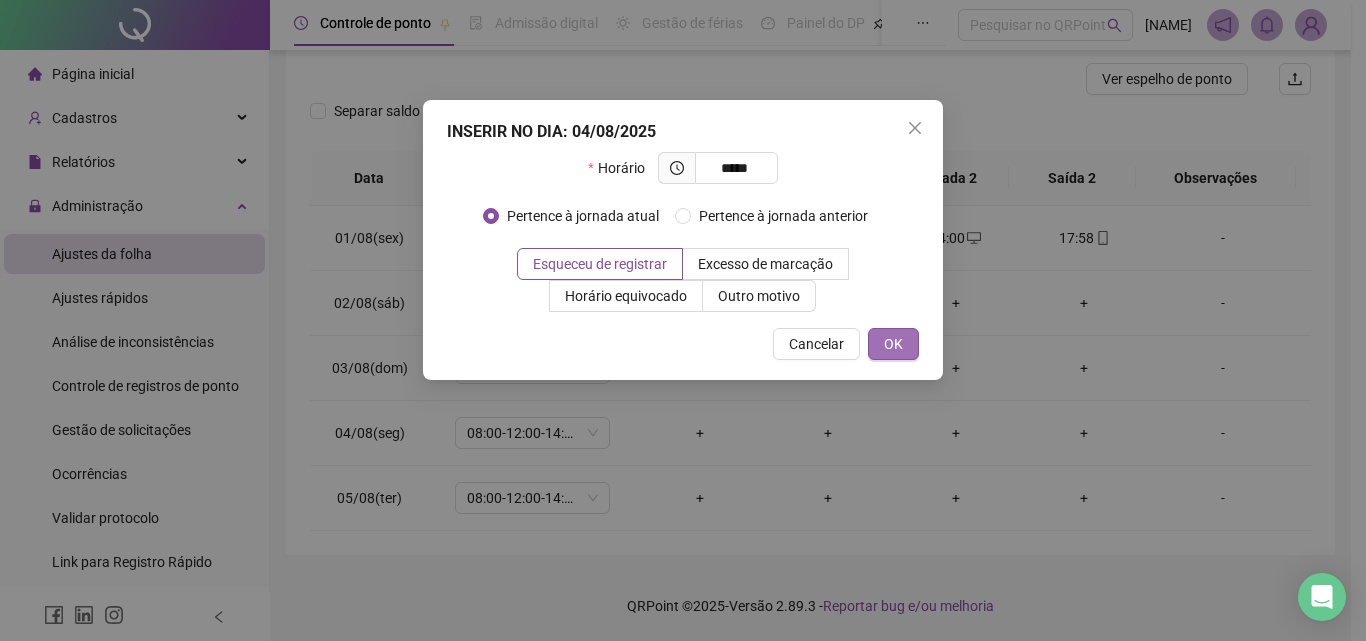 click on "OK" at bounding box center [893, 344] 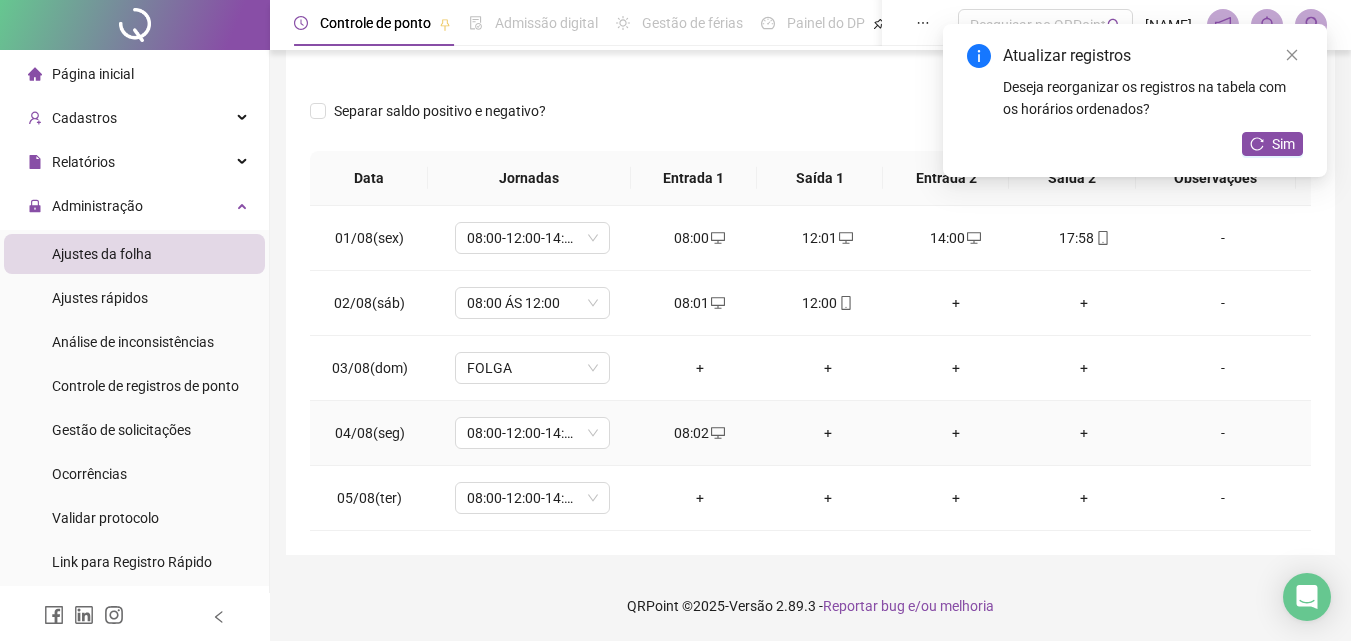 click on "+" at bounding box center (828, 433) 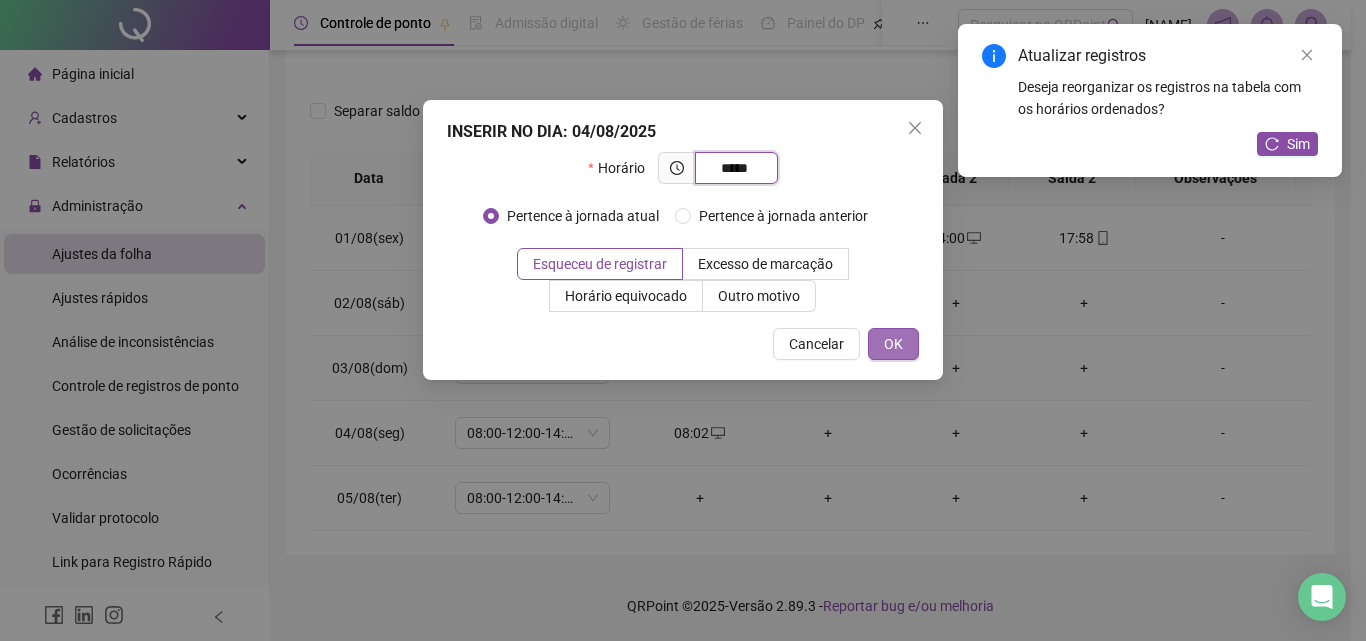 type on "*****" 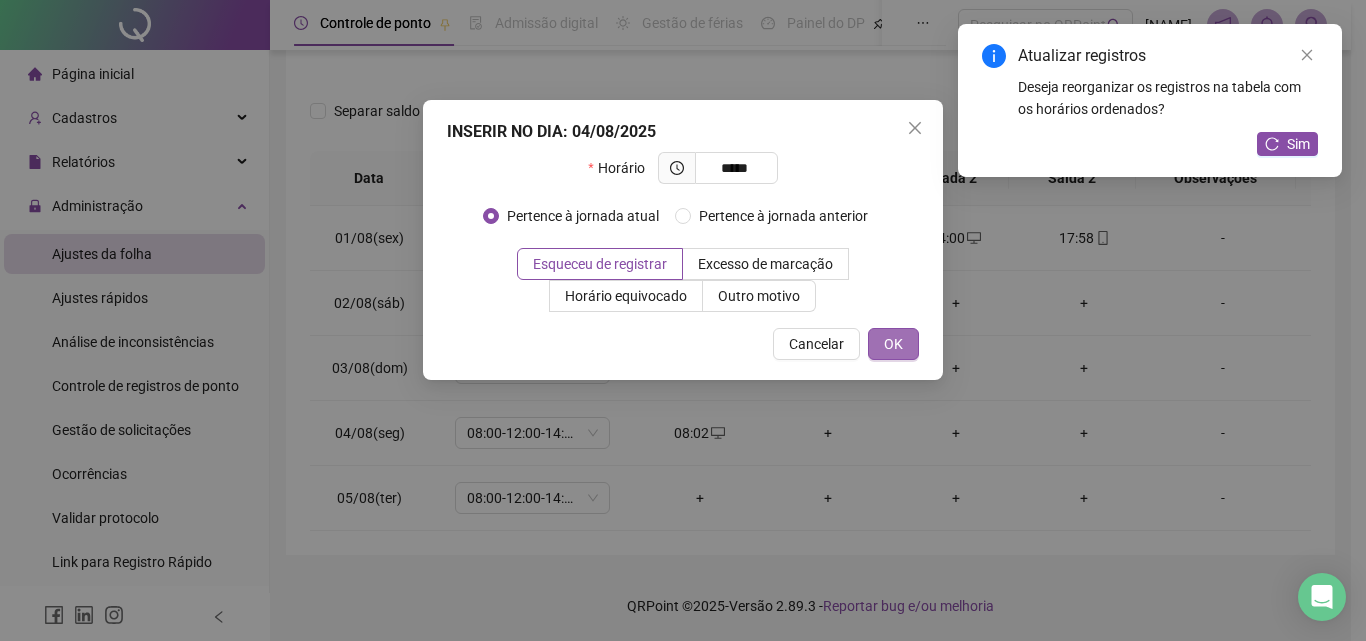 click on "OK" at bounding box center (893, 344) 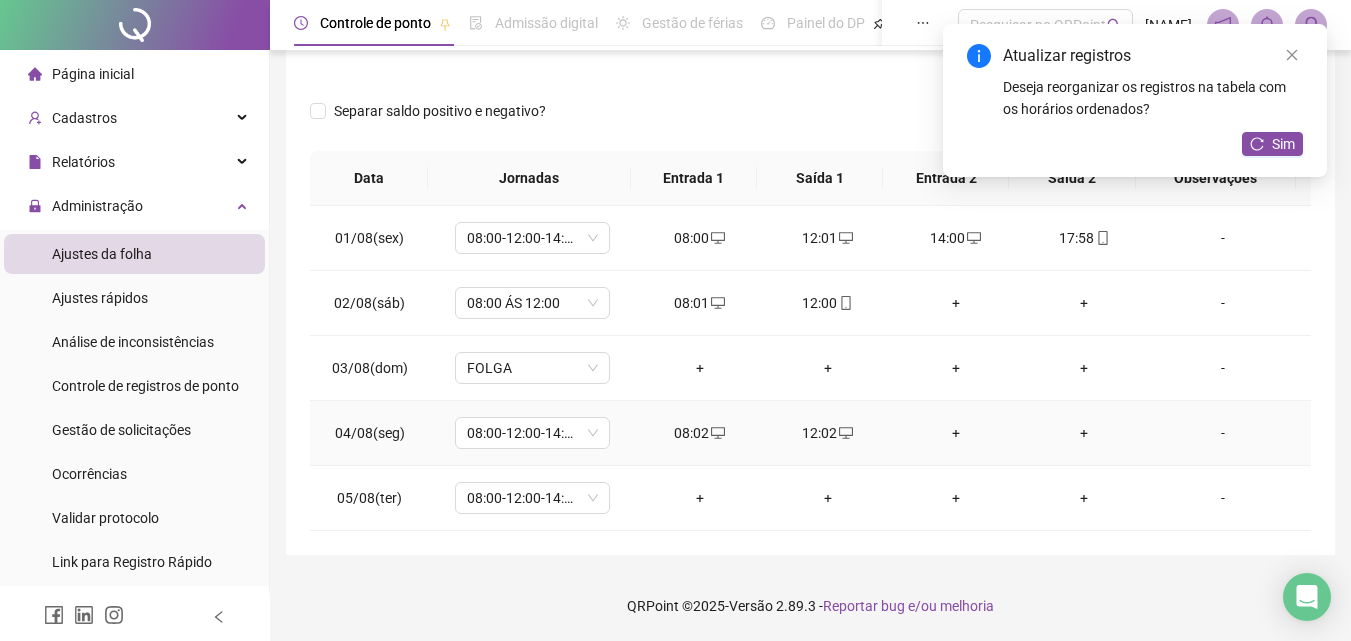 click on "+" at bounding box center (956, 433) 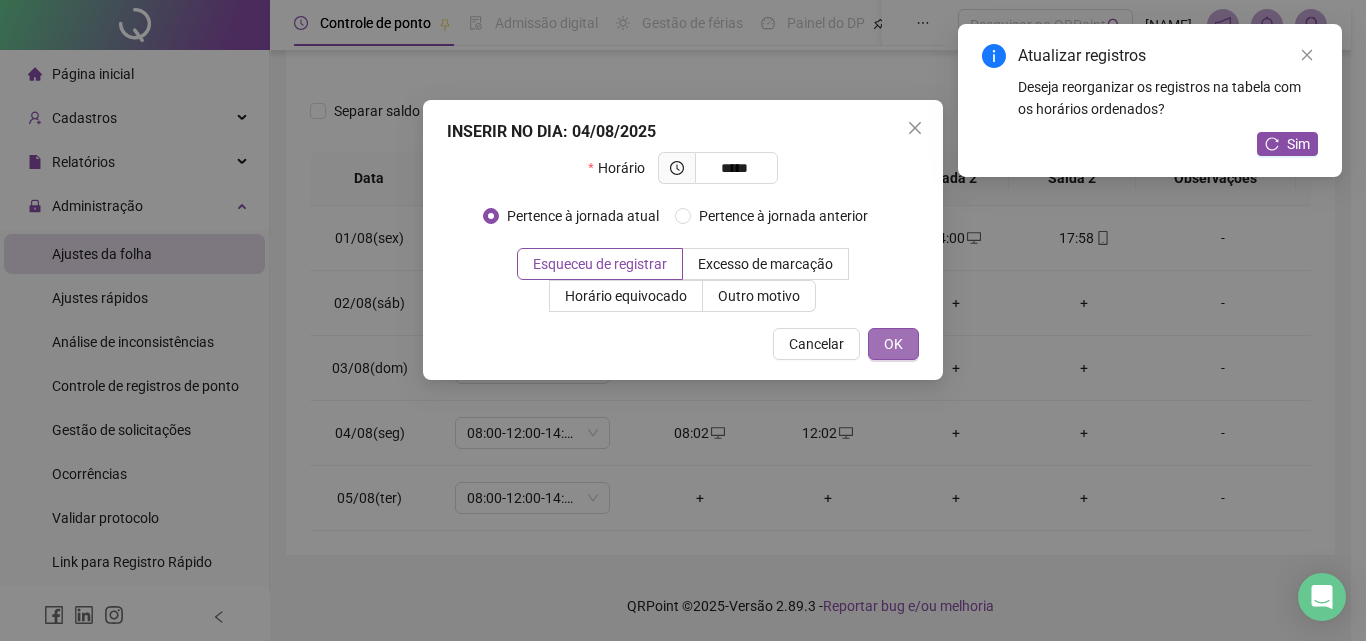 type on "*****" 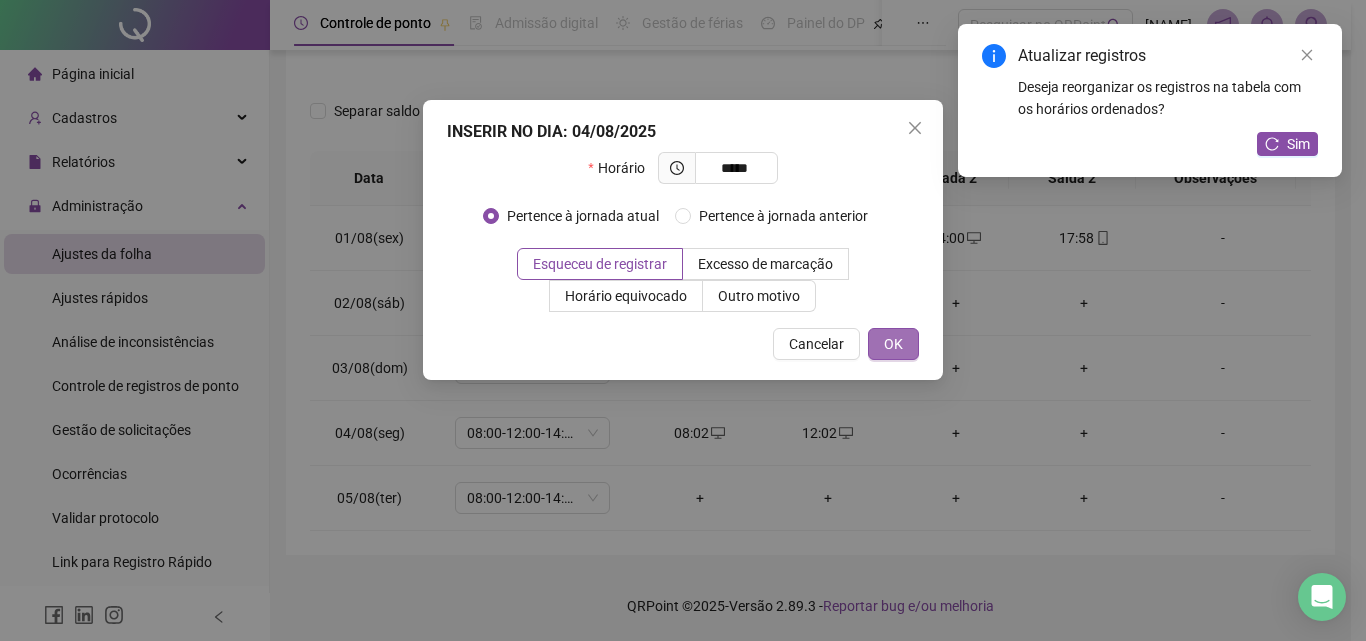 click on "OK" at bounding box center (893, 344) 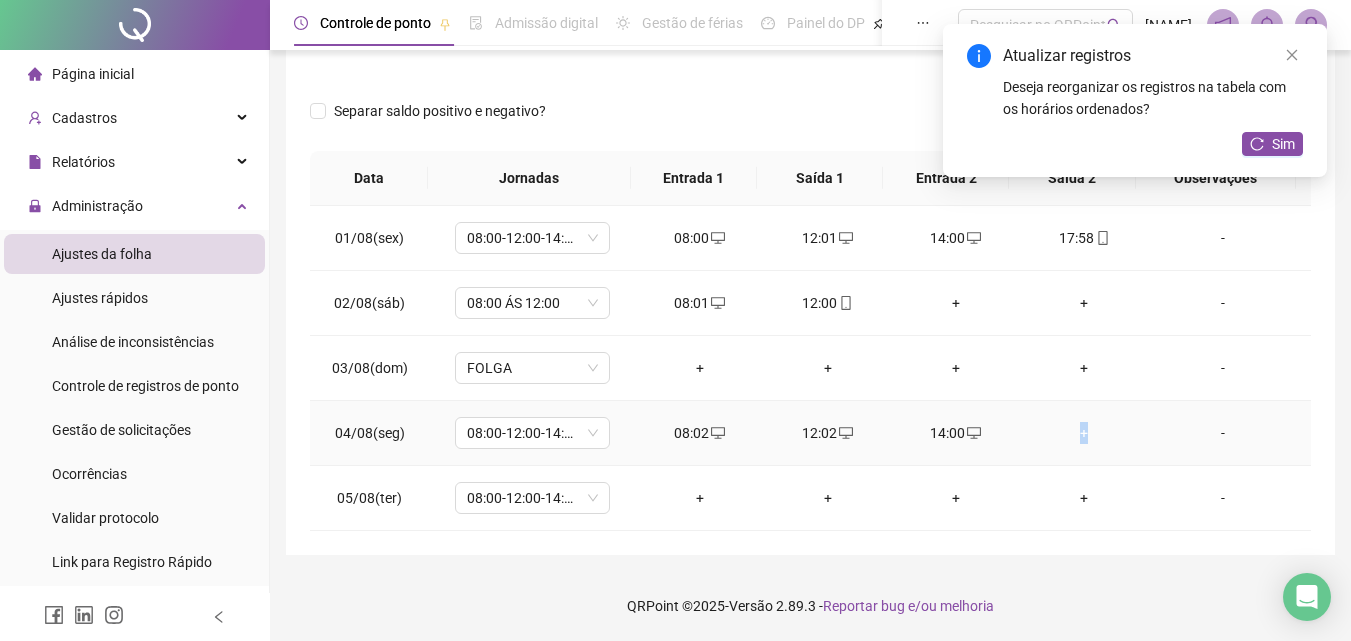 click on "+" at bounding box center (1084, 433) 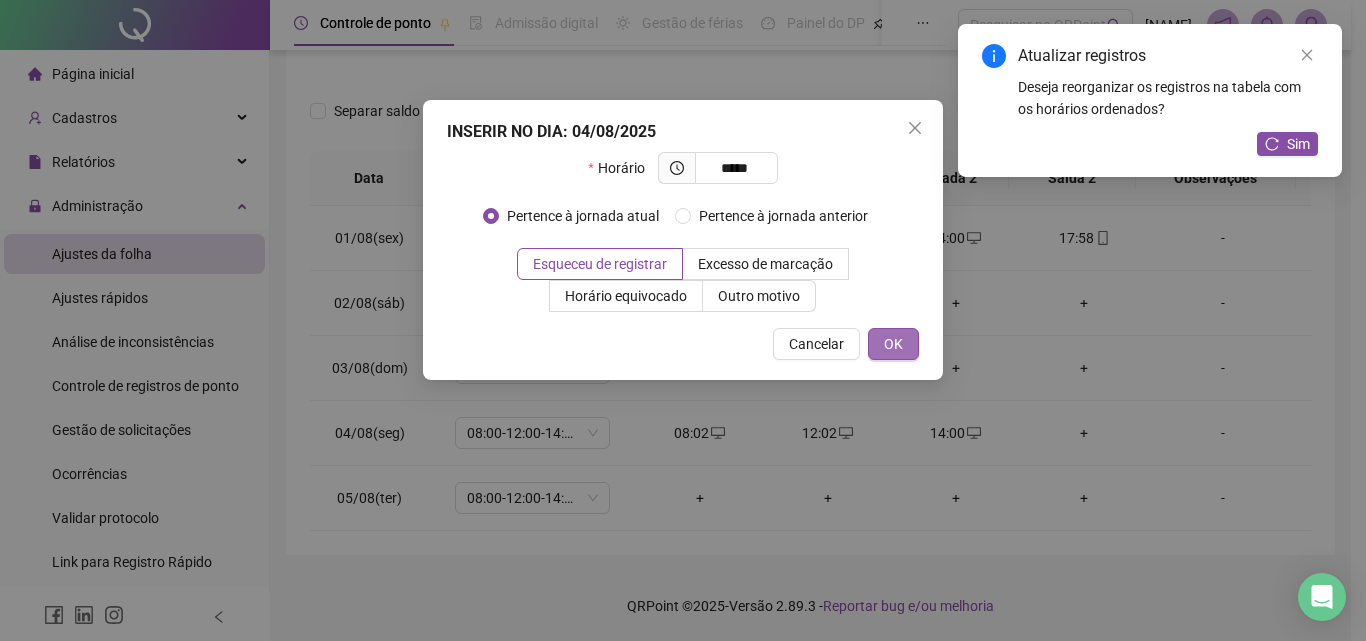 type on "*****" 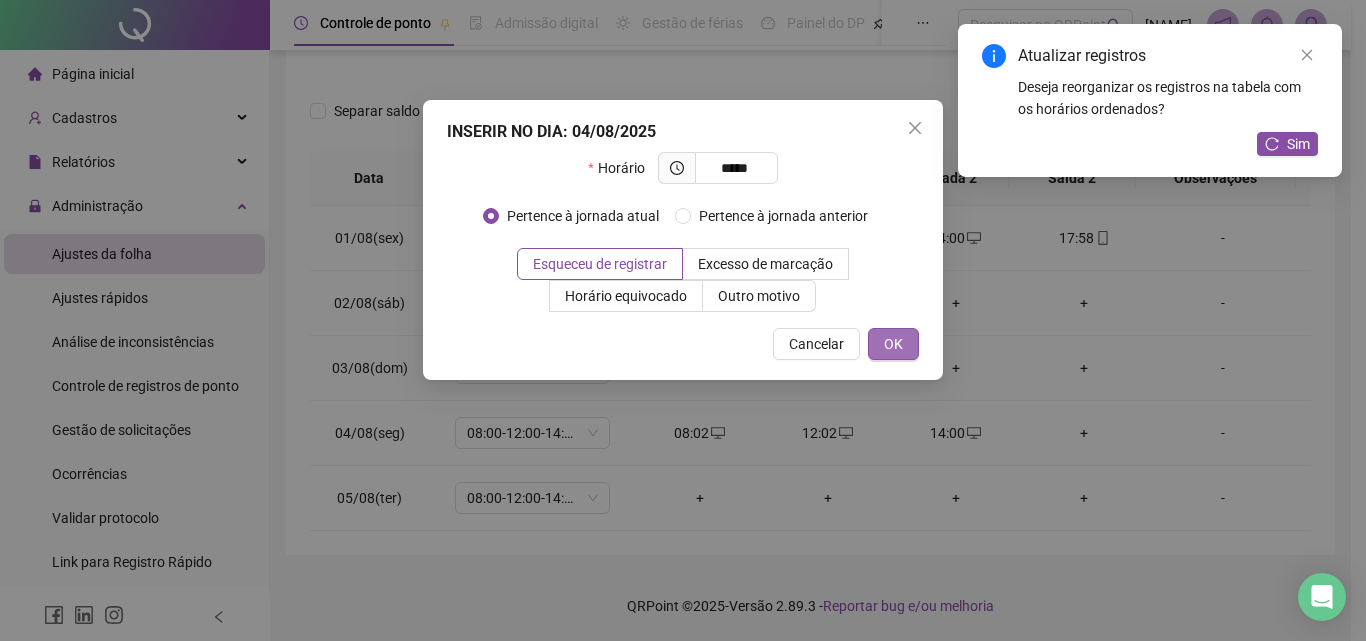 click on "OK" at bounding box center [893, 344] 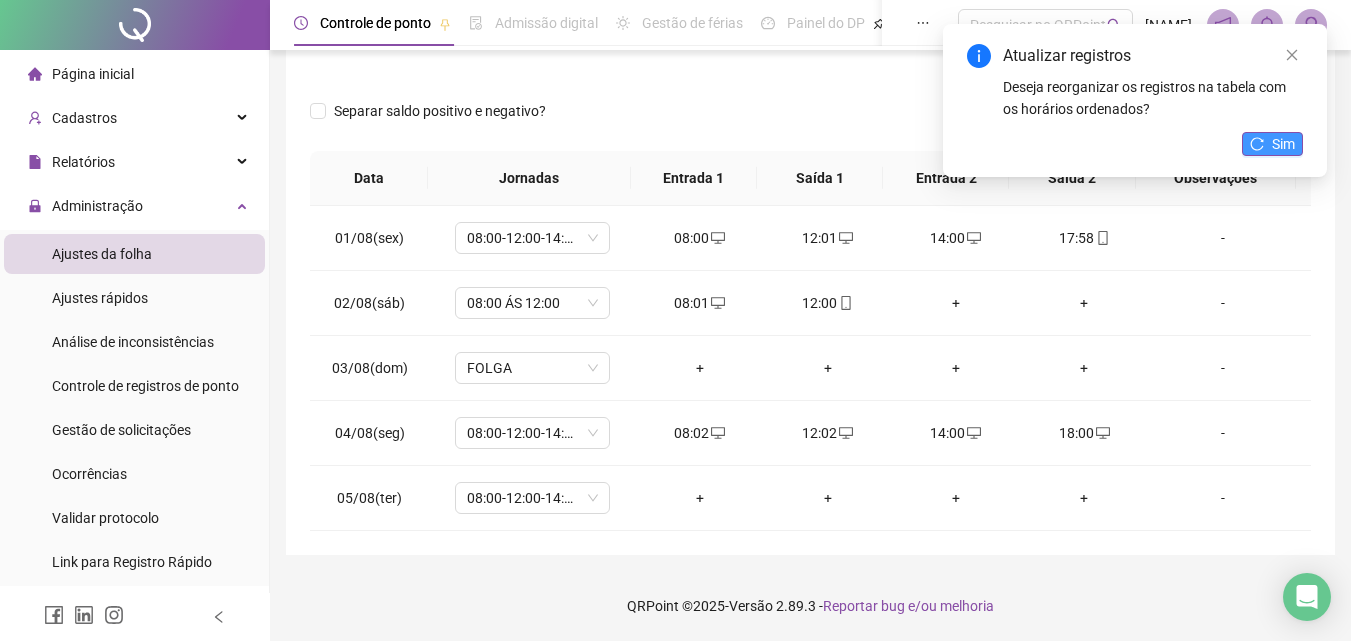 click on "Sim" at bounding box center (1283, 144) 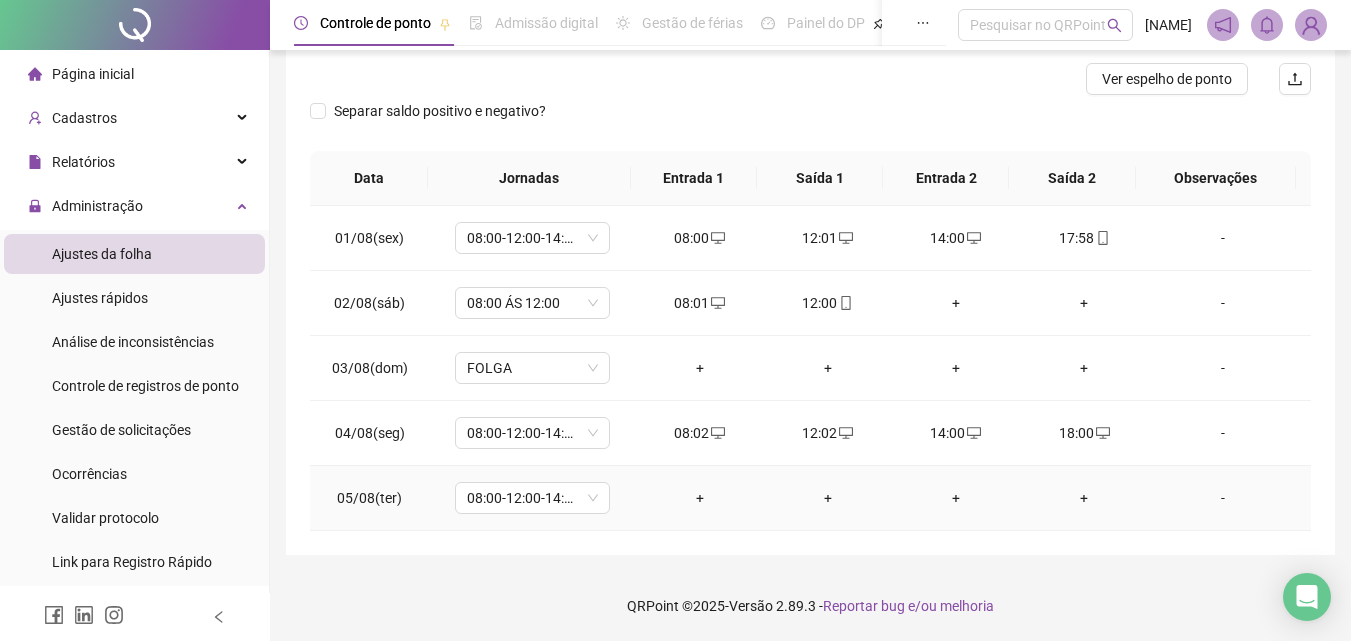 click on "+" at bounding box center (700, 498) 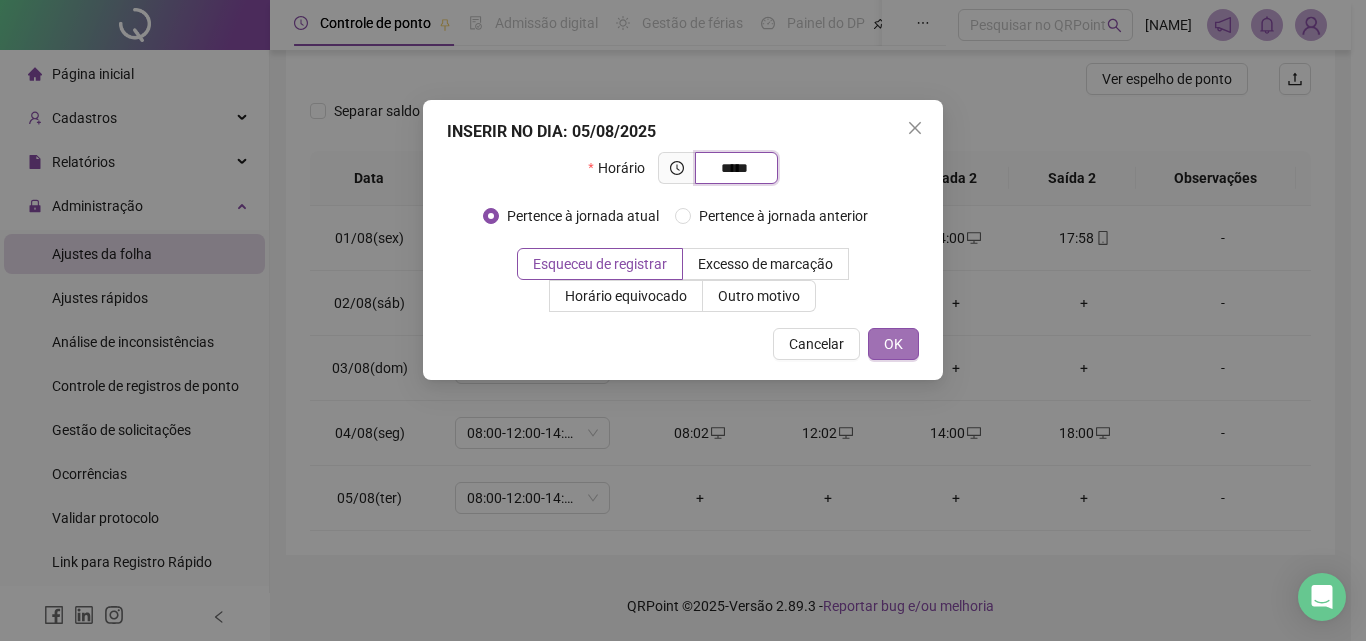 type on "*****" 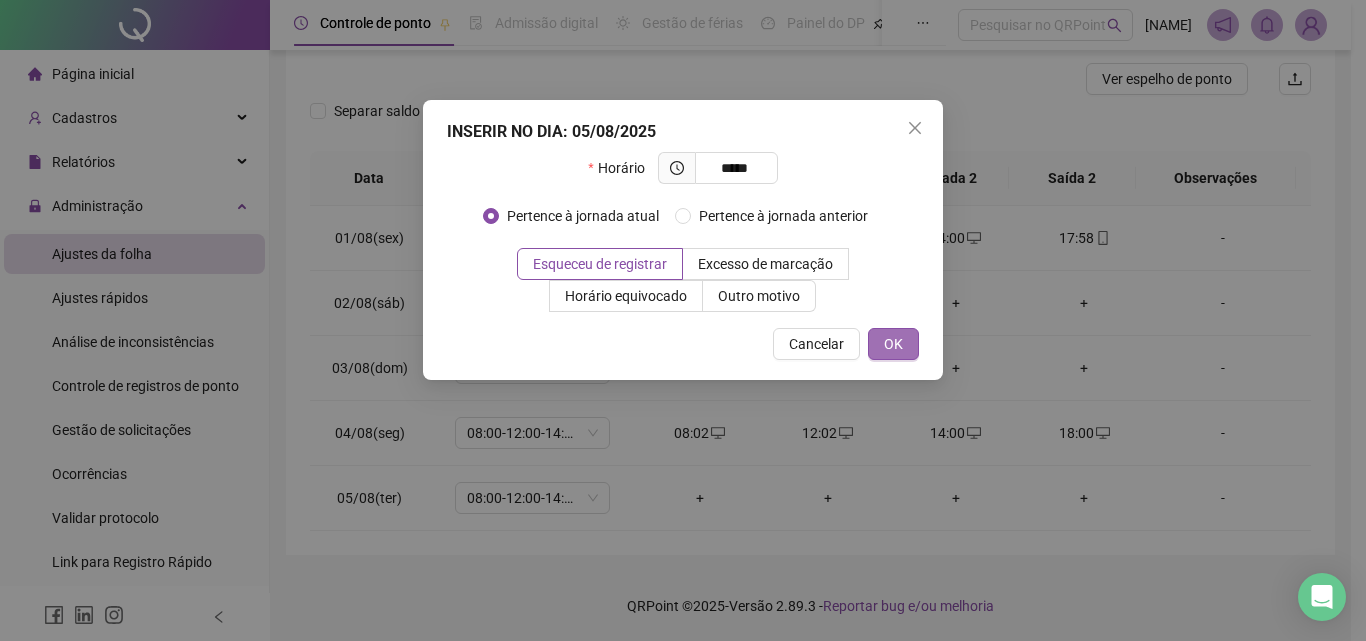 click on "OK" at bounding box center [893, 344] 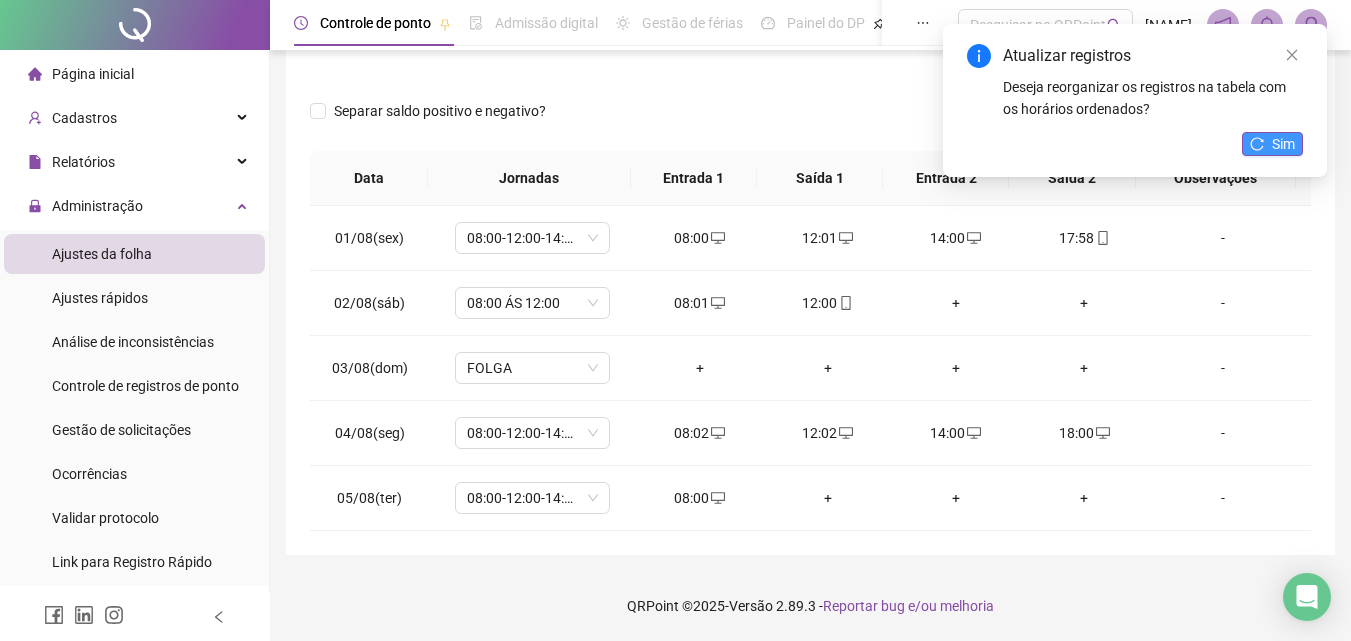 click on "Sim" at bounding box center [1283, 144] 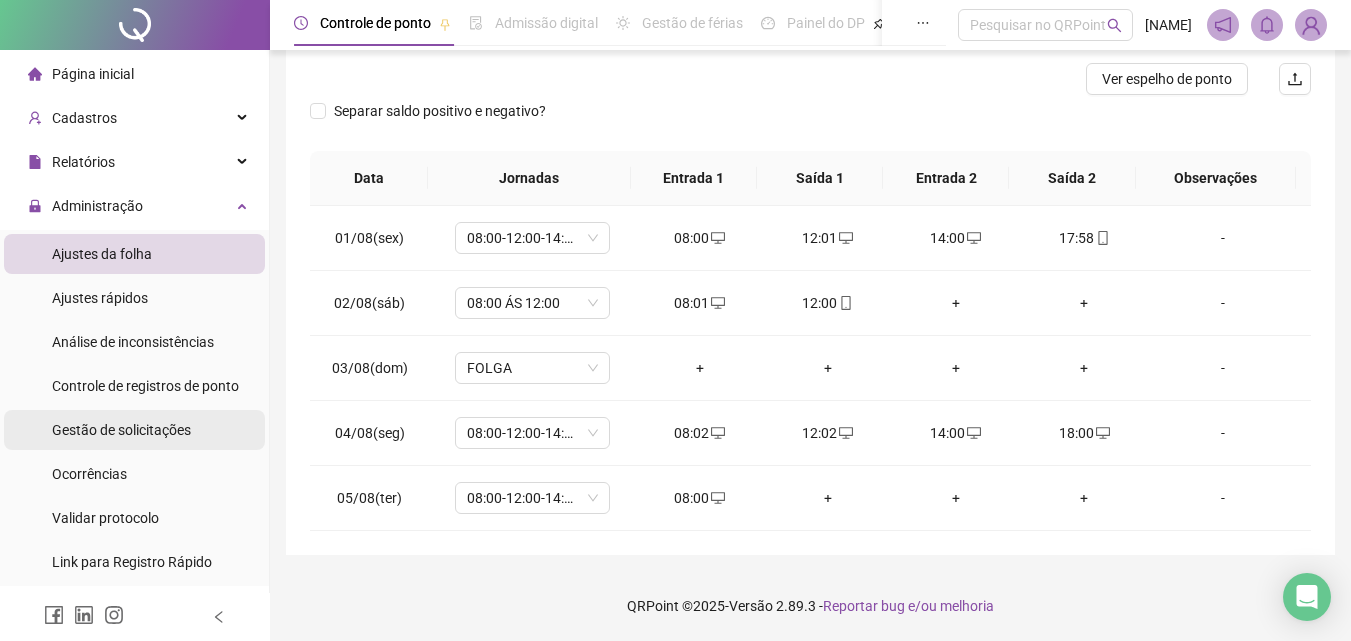 click on "Gestão de solicitações" at bounding box center (121, 430) 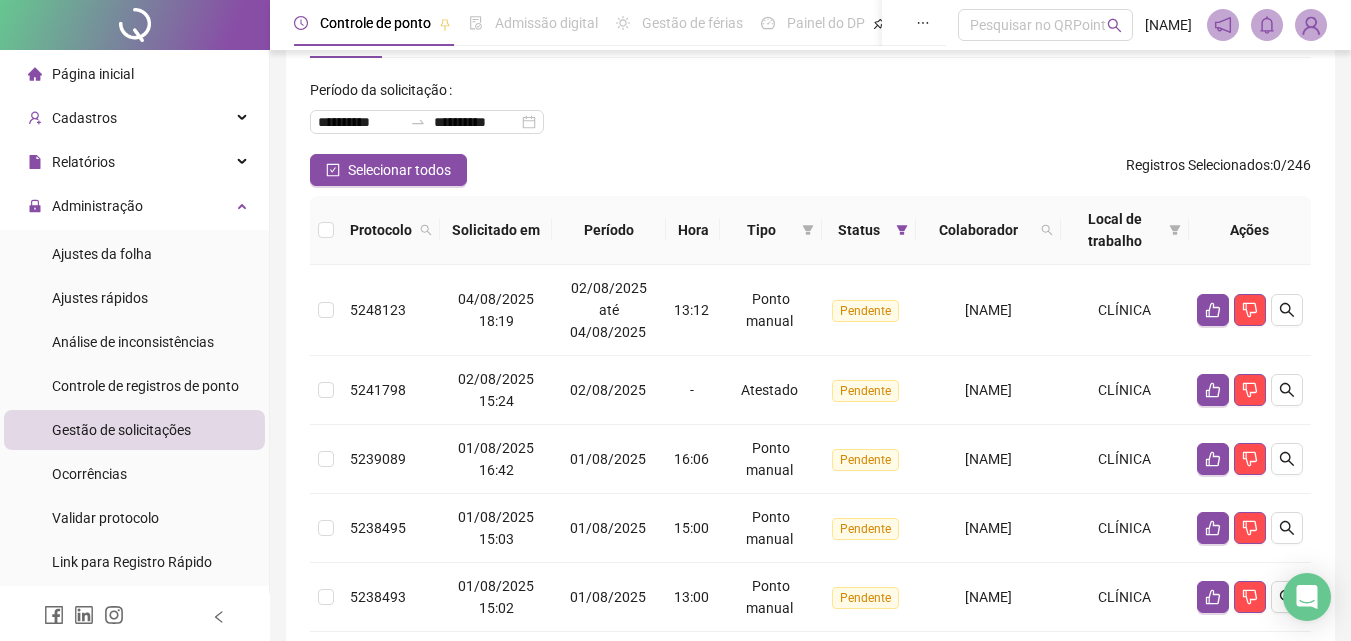 scroll, scrollTop: 235, scrollLeft: 0, axis: vertical 